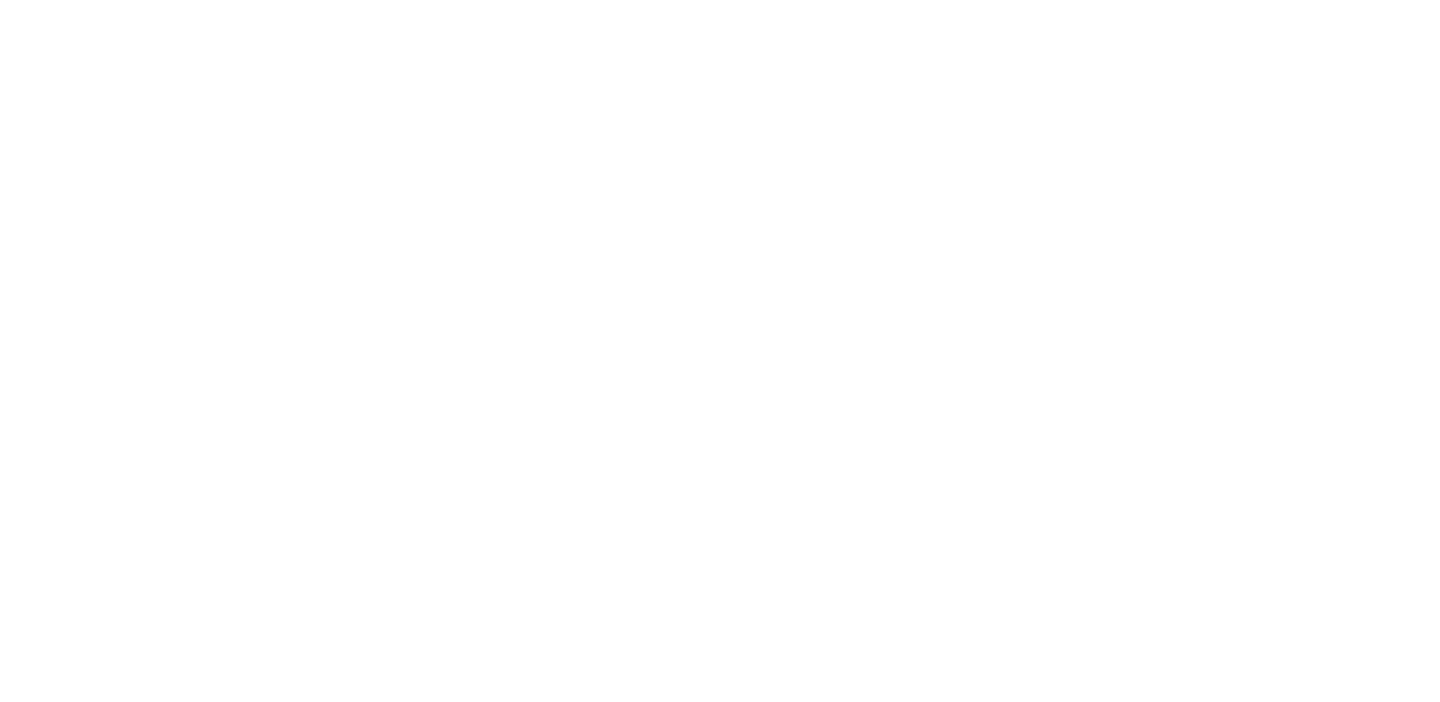 scroll, scrollTop: 0, scrollLeft: 0, axis: both 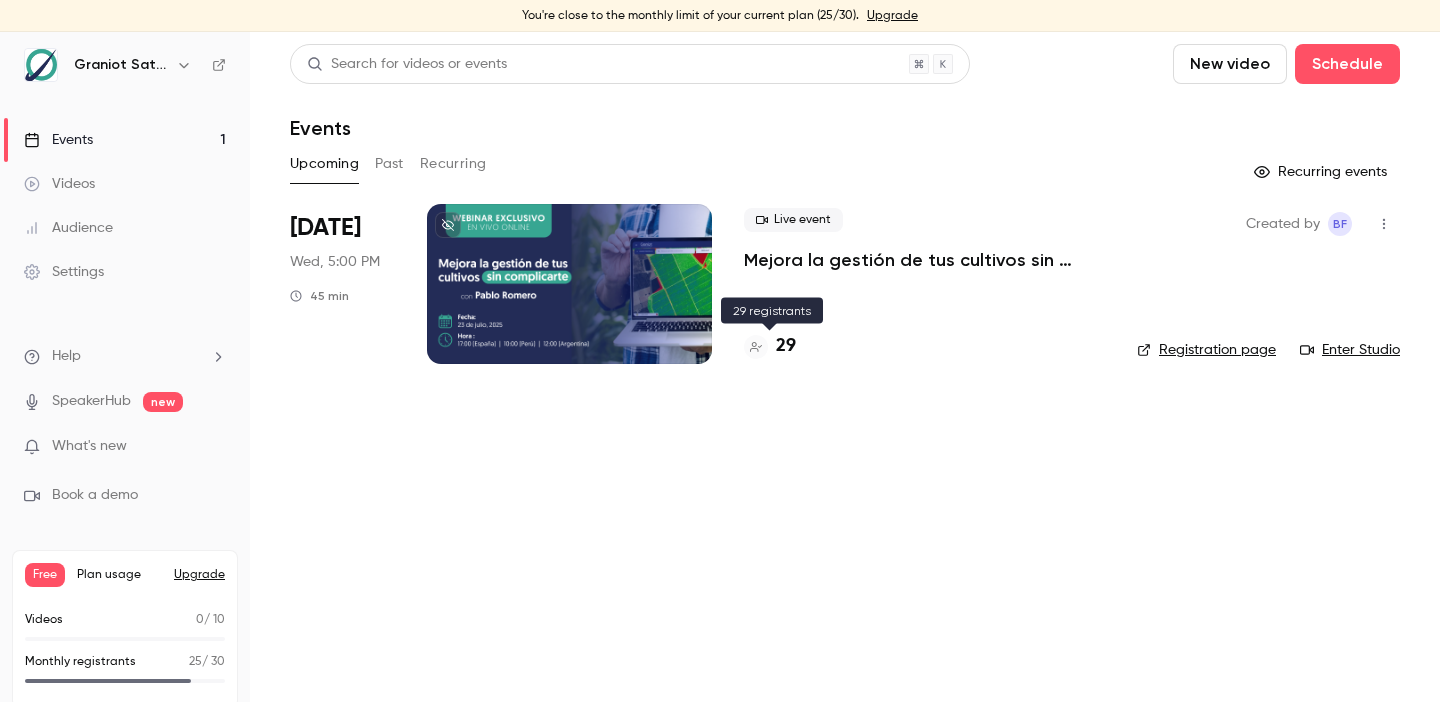 click on "29" at bounding box center [786, 346] 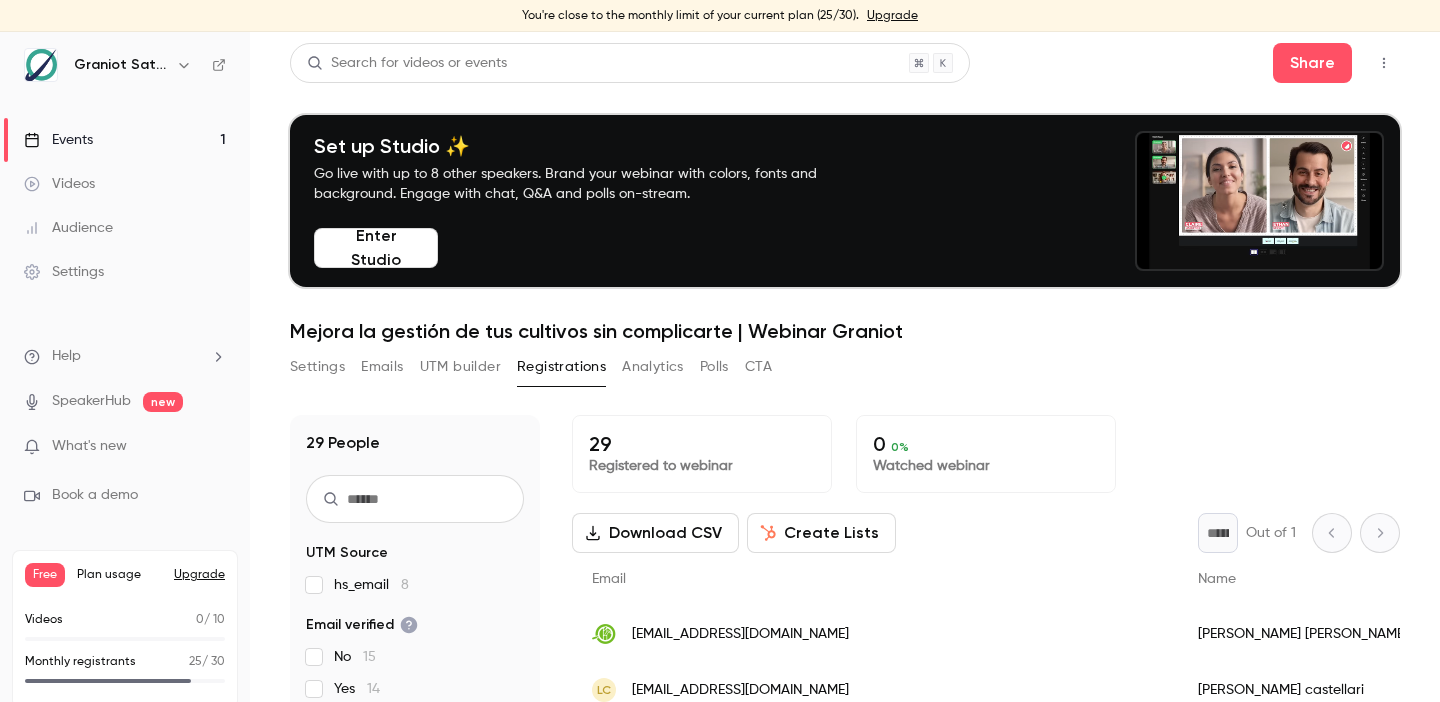 scroll, scrollTop: 0, scrollLeft: 0, axis: both 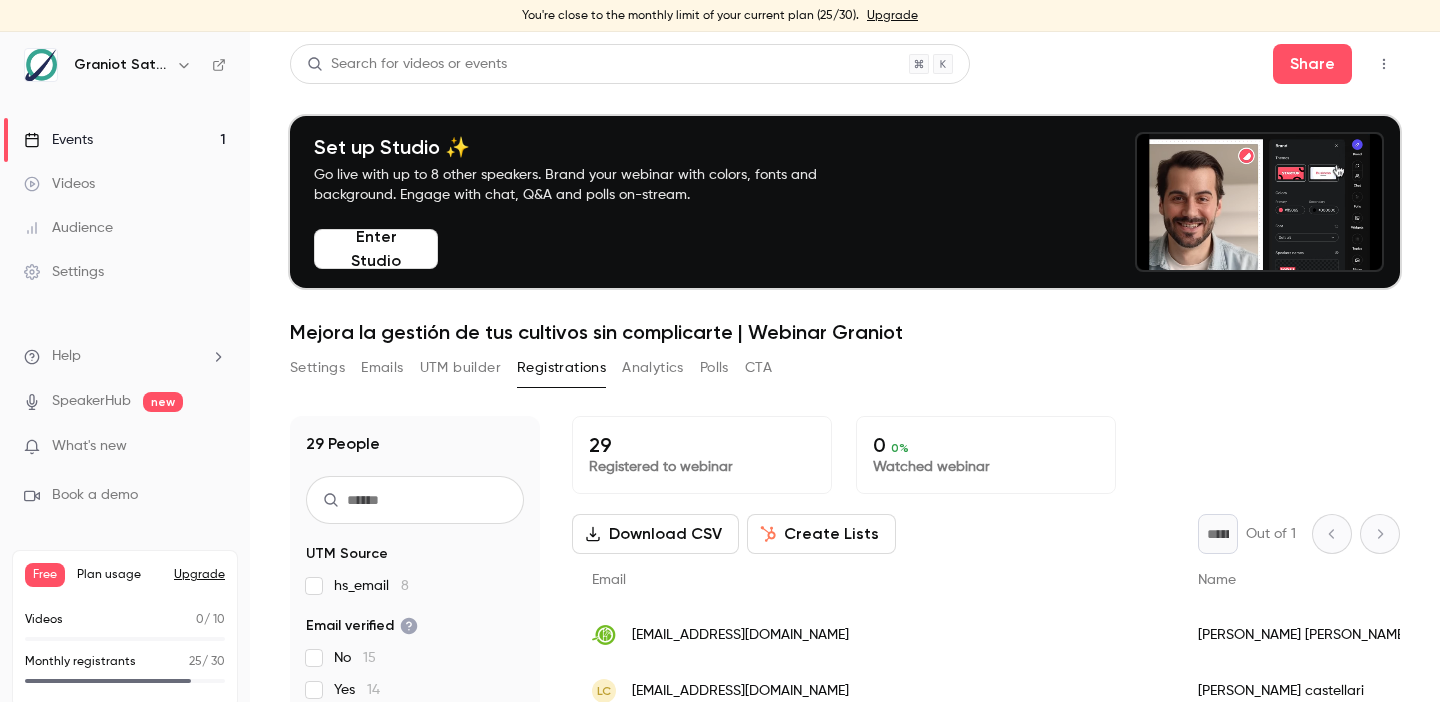 click on "Events 1" at bounding box center [125, 140] 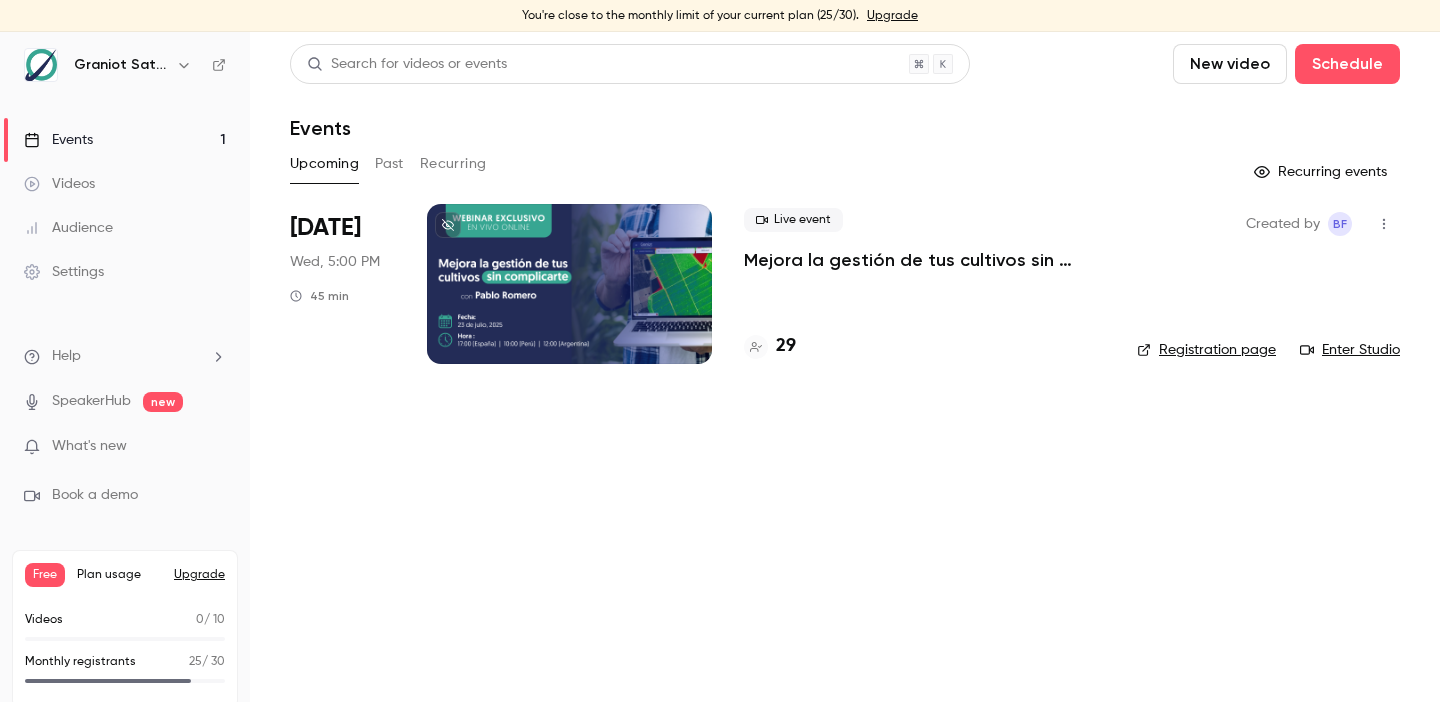 click on "Help" at bounding box center [66, 356] 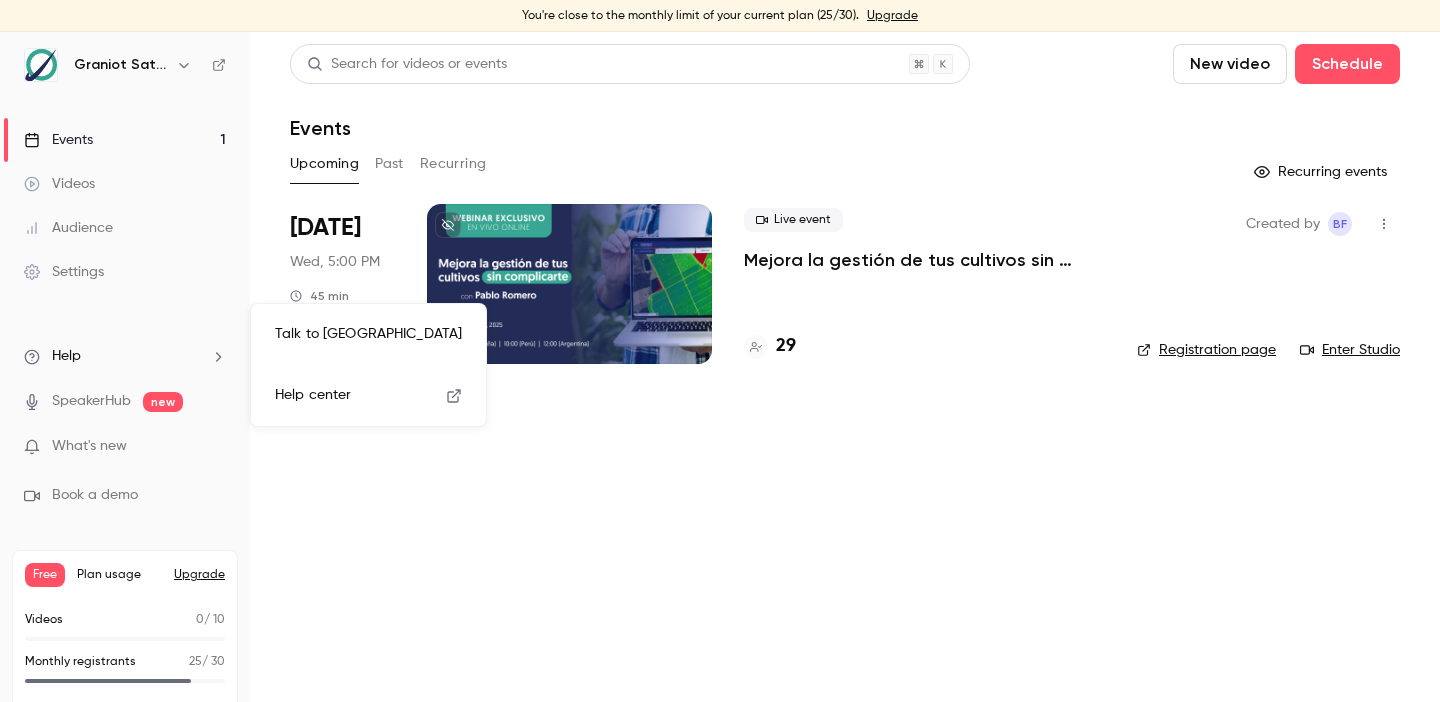 click on "Talk to us" at bounding box center [368, 334] 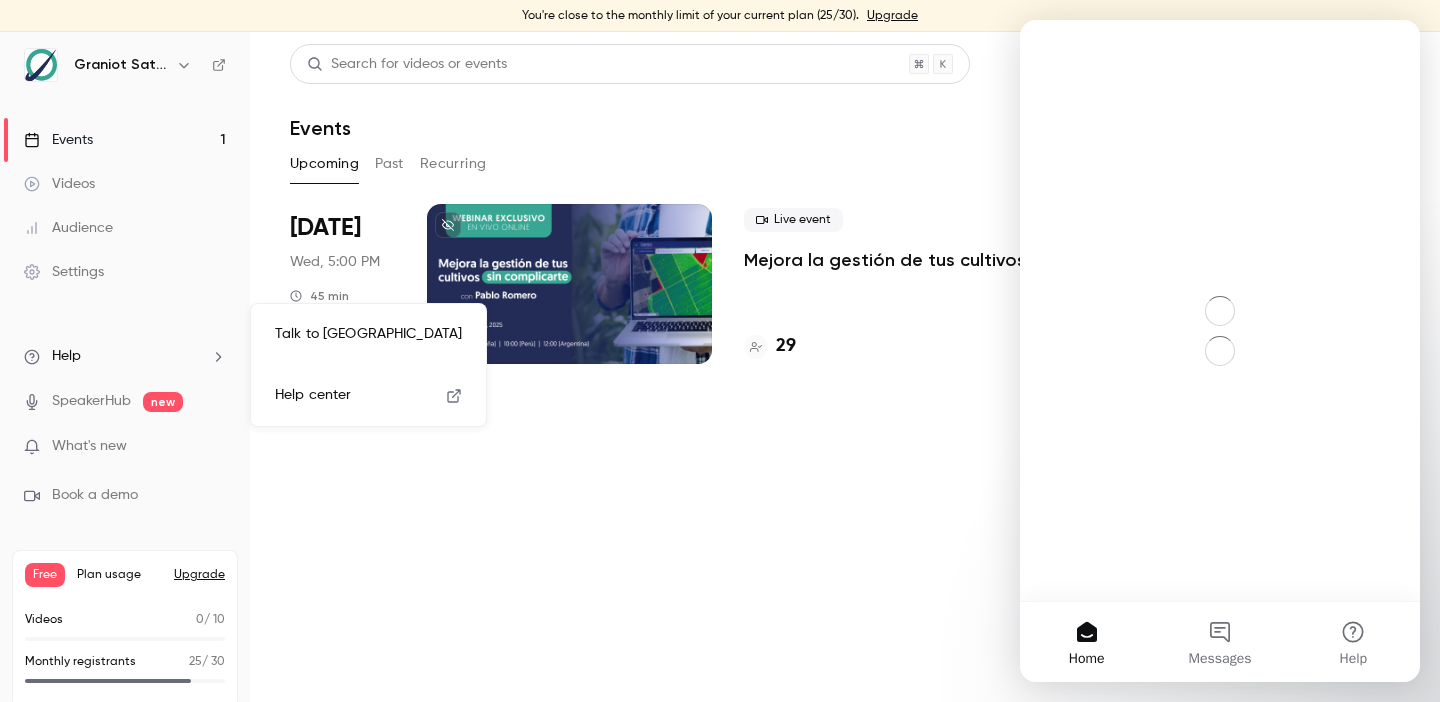 scroll, scrollTop: 0, scrollLeft: 0, axis: both 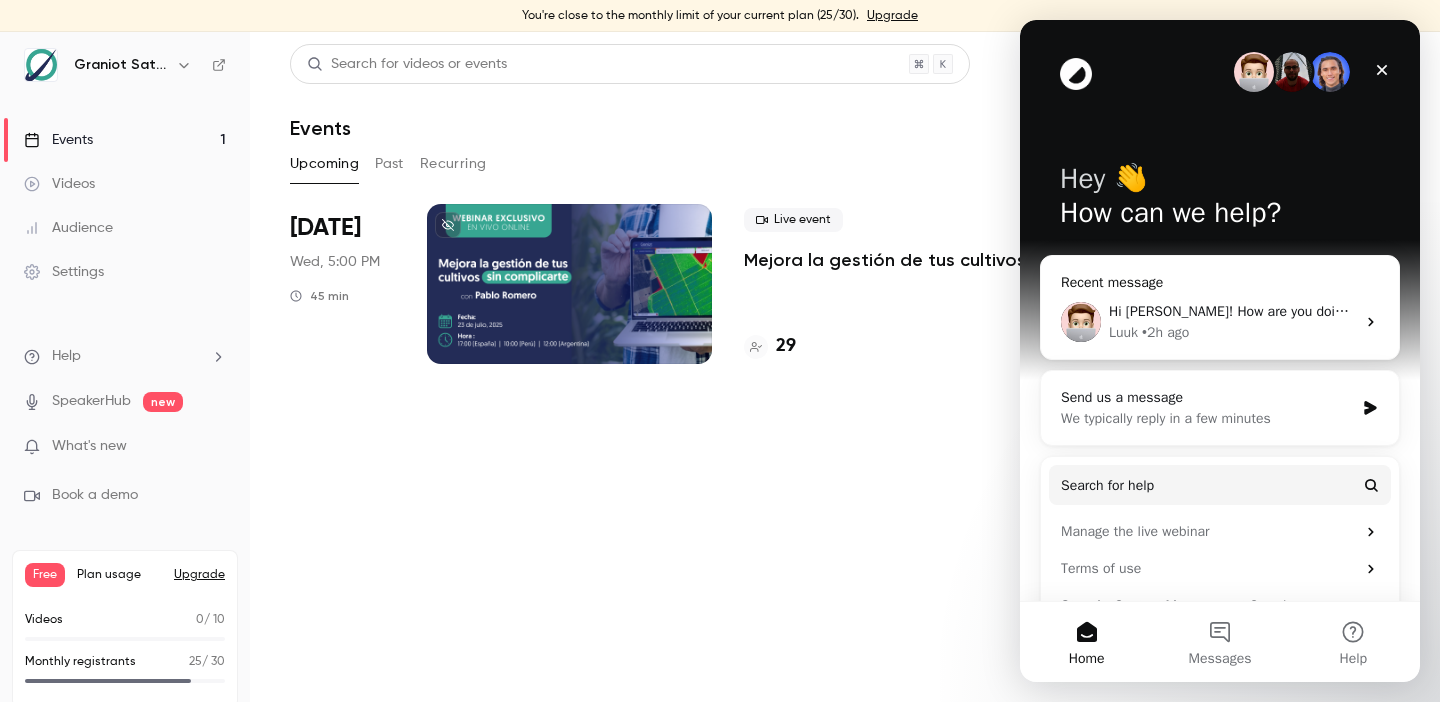 click on "Hi Luuk! How are you doing? I'm contacting you through this thread because I discovered that people who registered to our event with the old date do still have the calendar event with that date. Is there any way of sending another calendar invitation to some registrants with the platform? Luuk •  2h ago" at bounding box center [1220, 322] 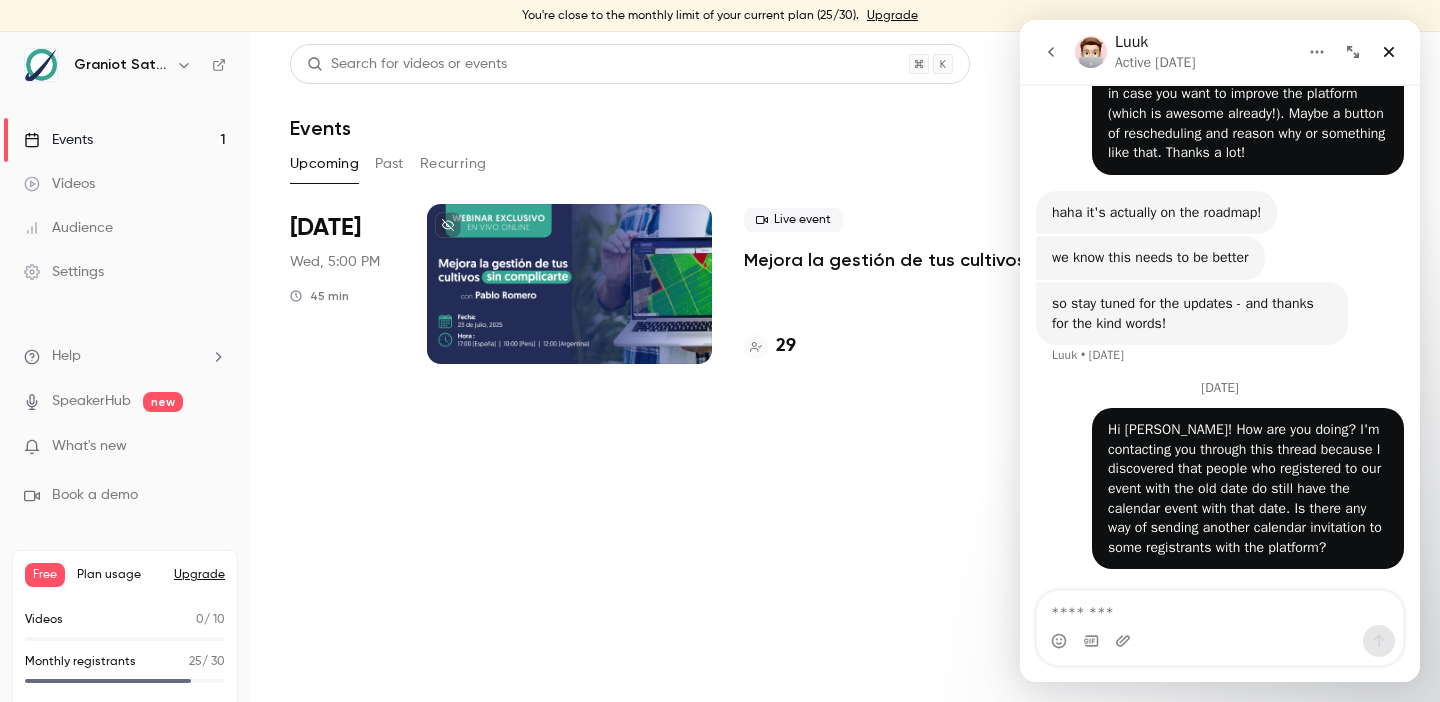 scroll, scrollTop: 1026, scrollLeft: 0, axis: vertical 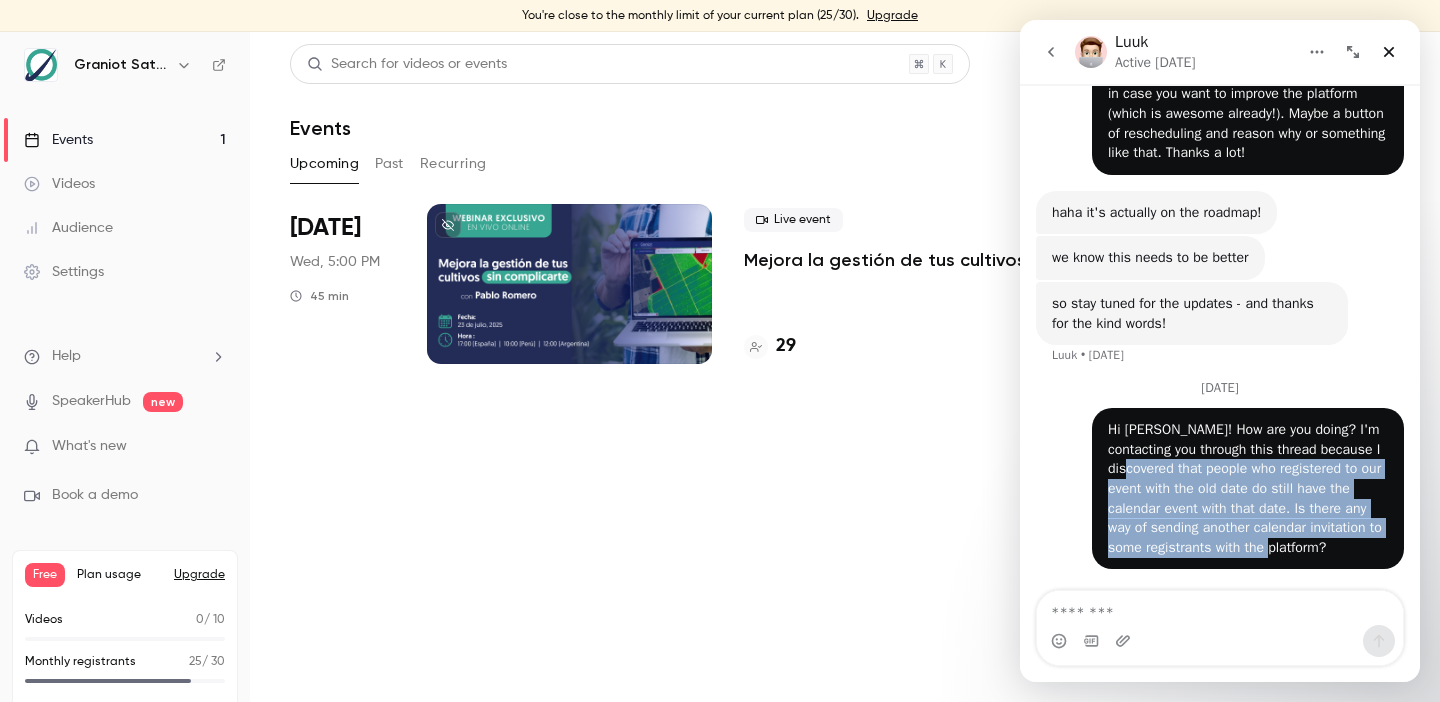 drag, startPoint x: 1361, startPoint y: 553, endPoint x: 1186, endPoint y: 473, distance: 192.41881 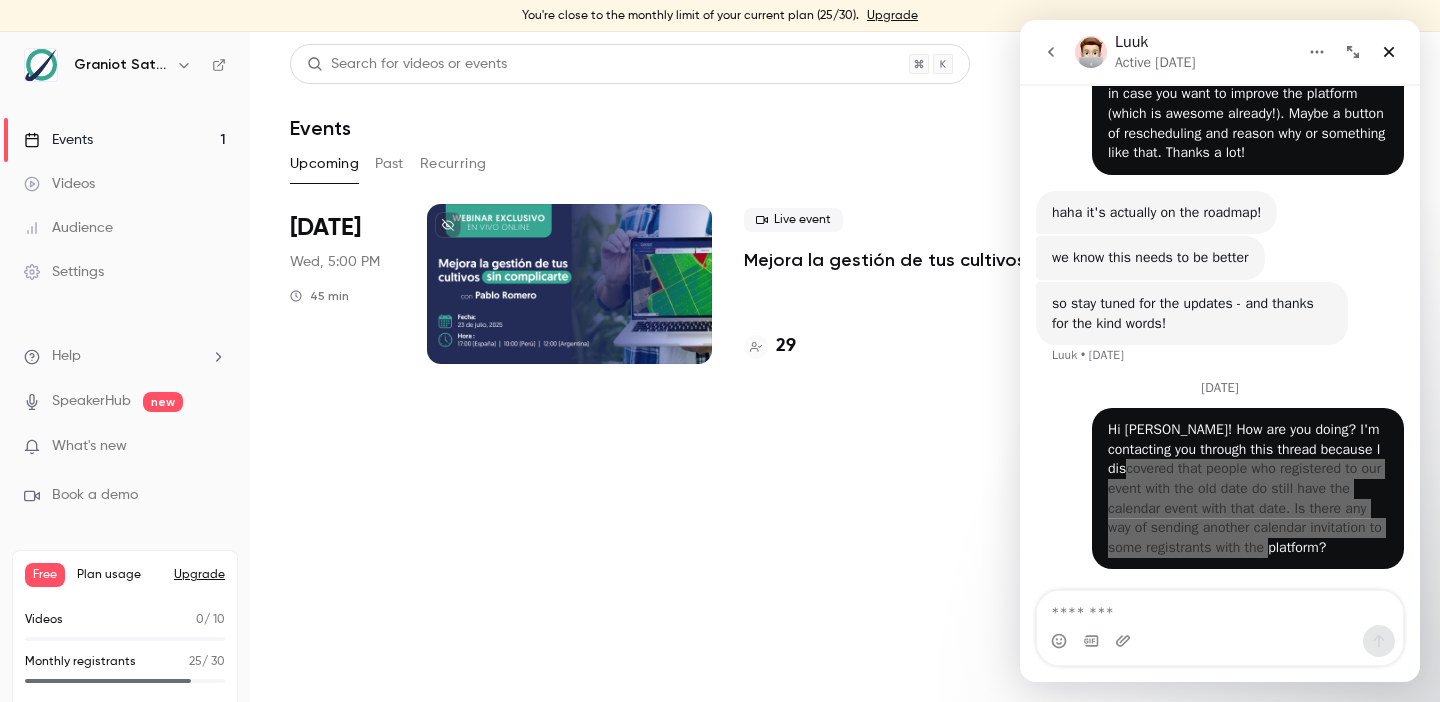 click on "Search for videos or events New video Schedule Events Upcoming Past Recurring Recurring events Jul 23 Wed, 5:00 PM 45 min Live event Mejora la gestión de tus cultivos sin complicarte | Webinar Graniot 29 Created by BF Registration page Enter Studio" at bounding box center (845, 367) 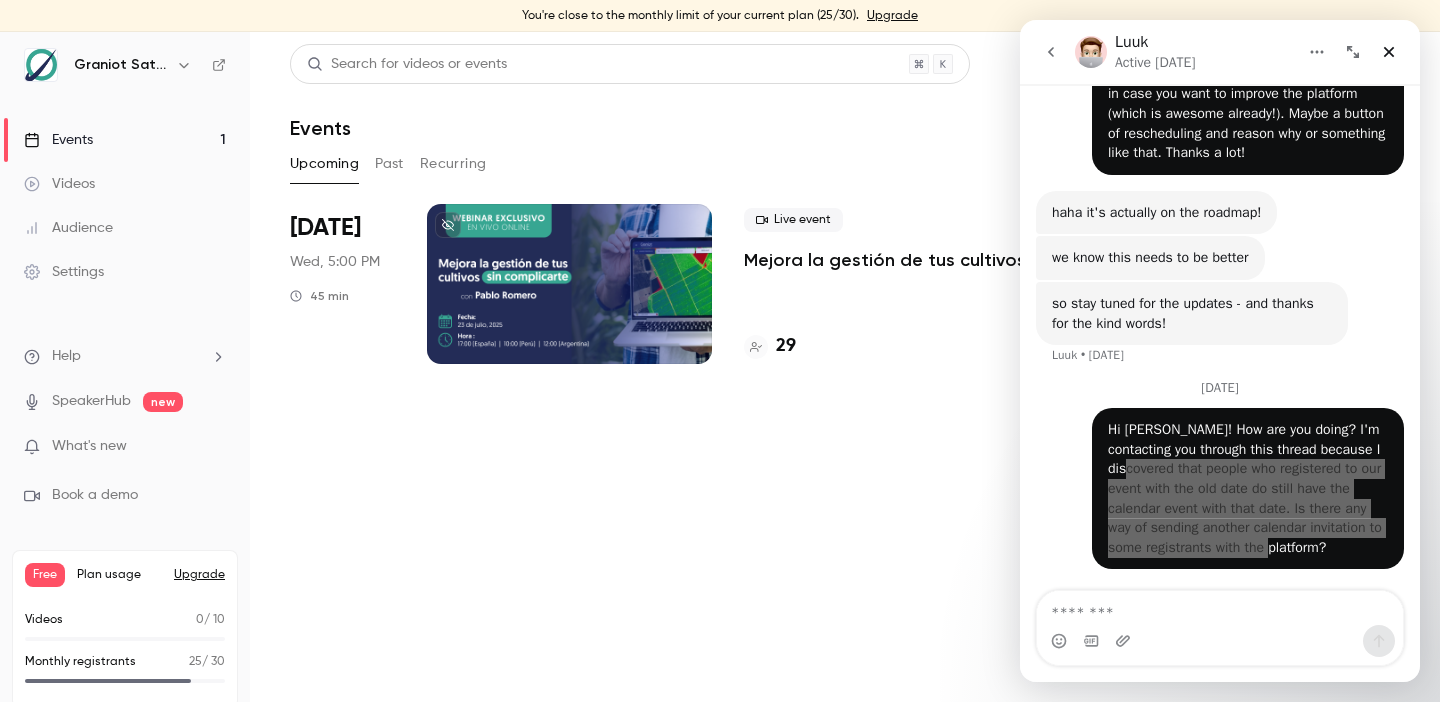 click on "Search for videos or events New video Schedule Events Upcoming Past Recurring Recurring events Jul 23 Wed, 5:00 PM 45 min Live event Mejora la gestión de tus cultivos sin complicarte | Webinar Graniot 29 Created by BF Registration page Enter Studio" at bounding box center (845, 367) 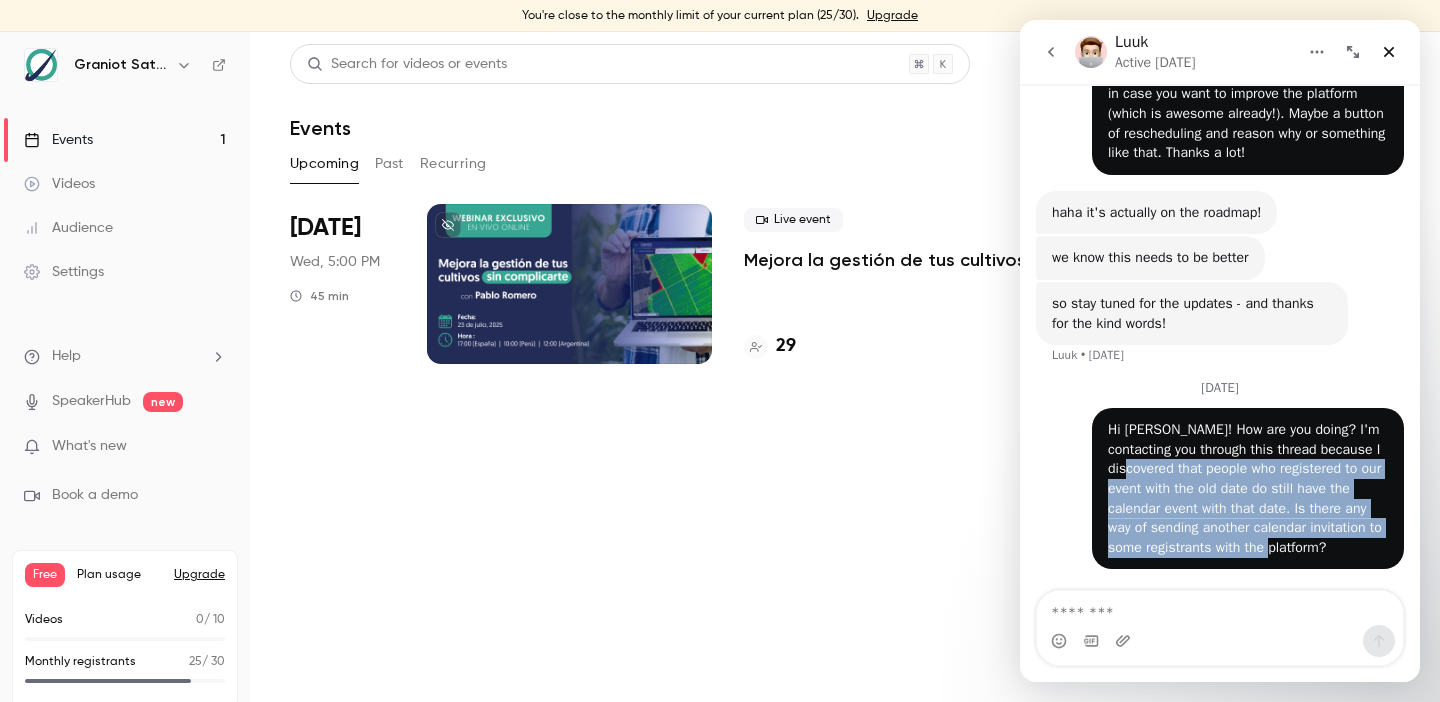 click on "Hi Luuk! How are you doing? I'm contacting you through this thread because I discovered that people who registered to our event with the old date do still have the calendar event with that date. Is there any way of sending another calendar invitation to some registrants with the platform?" at bounding box center (1248, 488) 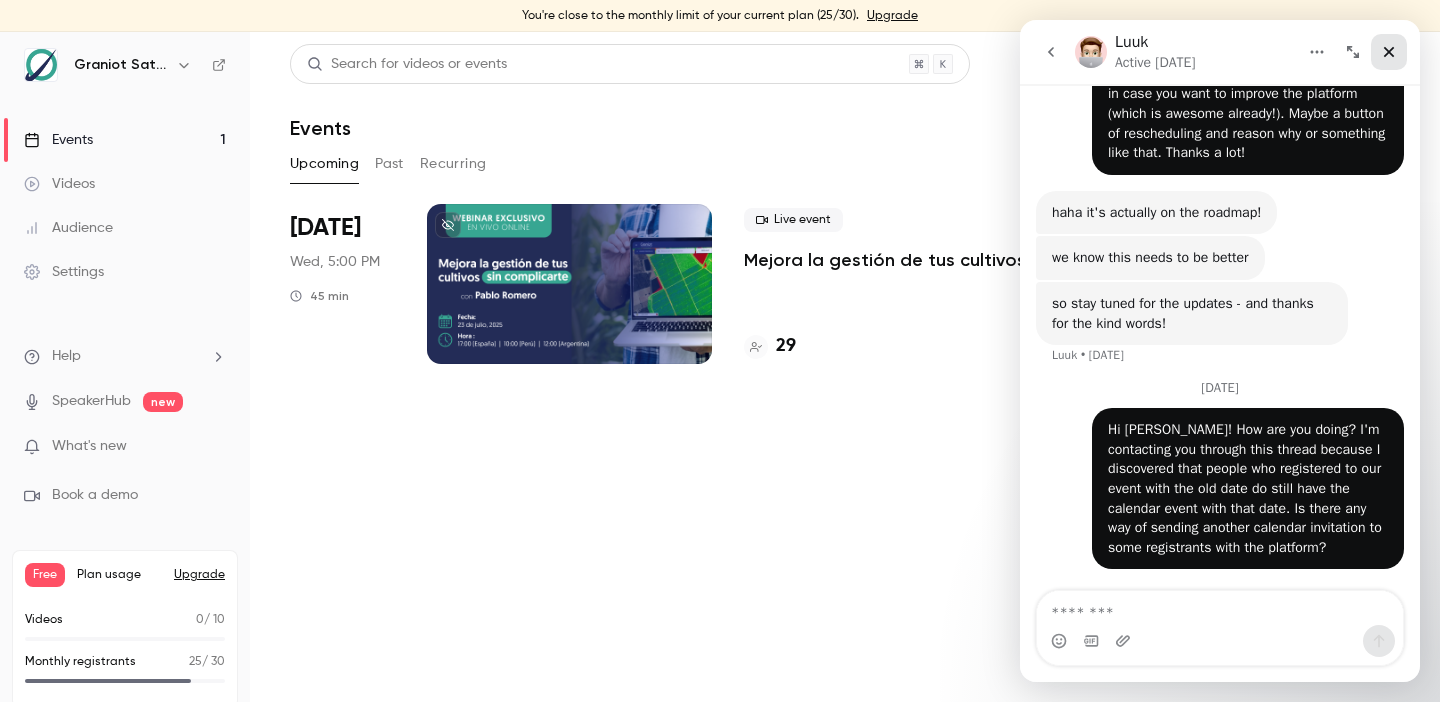 click 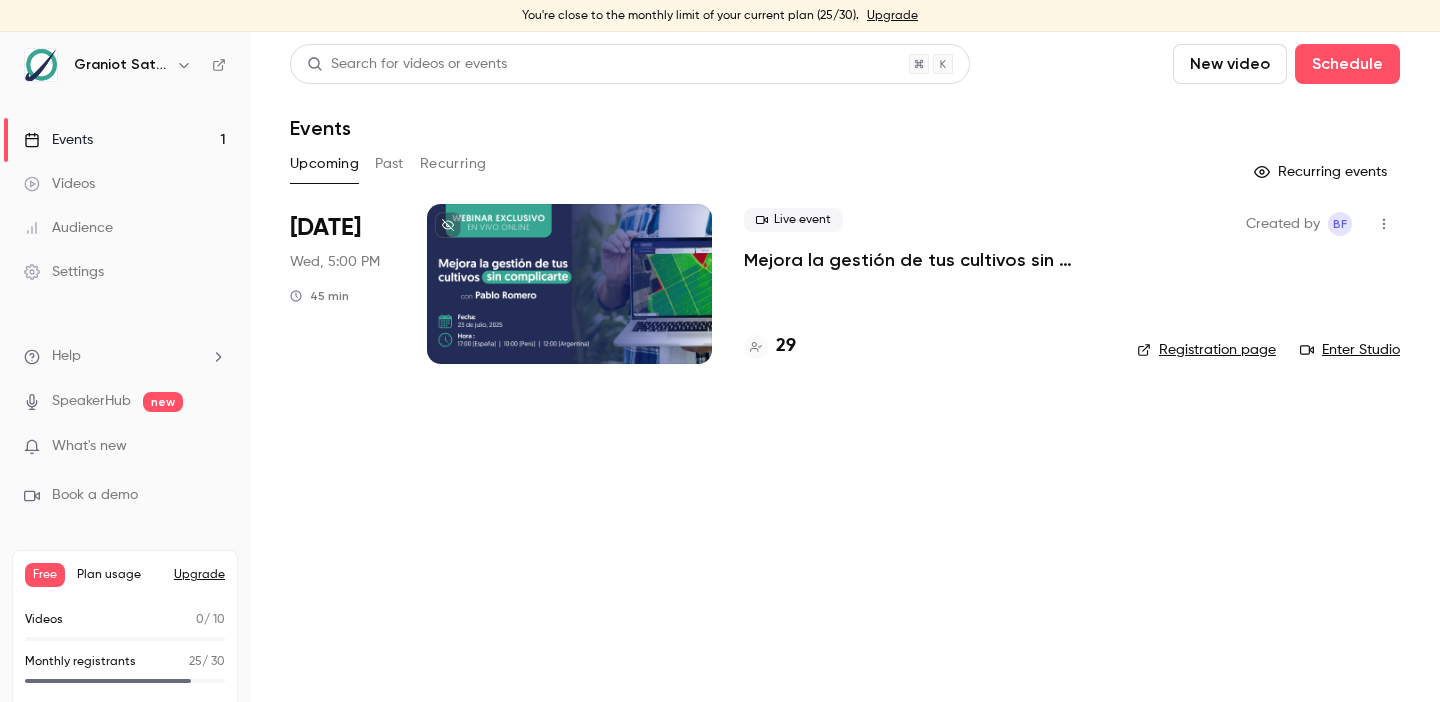 scroll, scrollTop: 0, scrollLeft: 0, axis: both 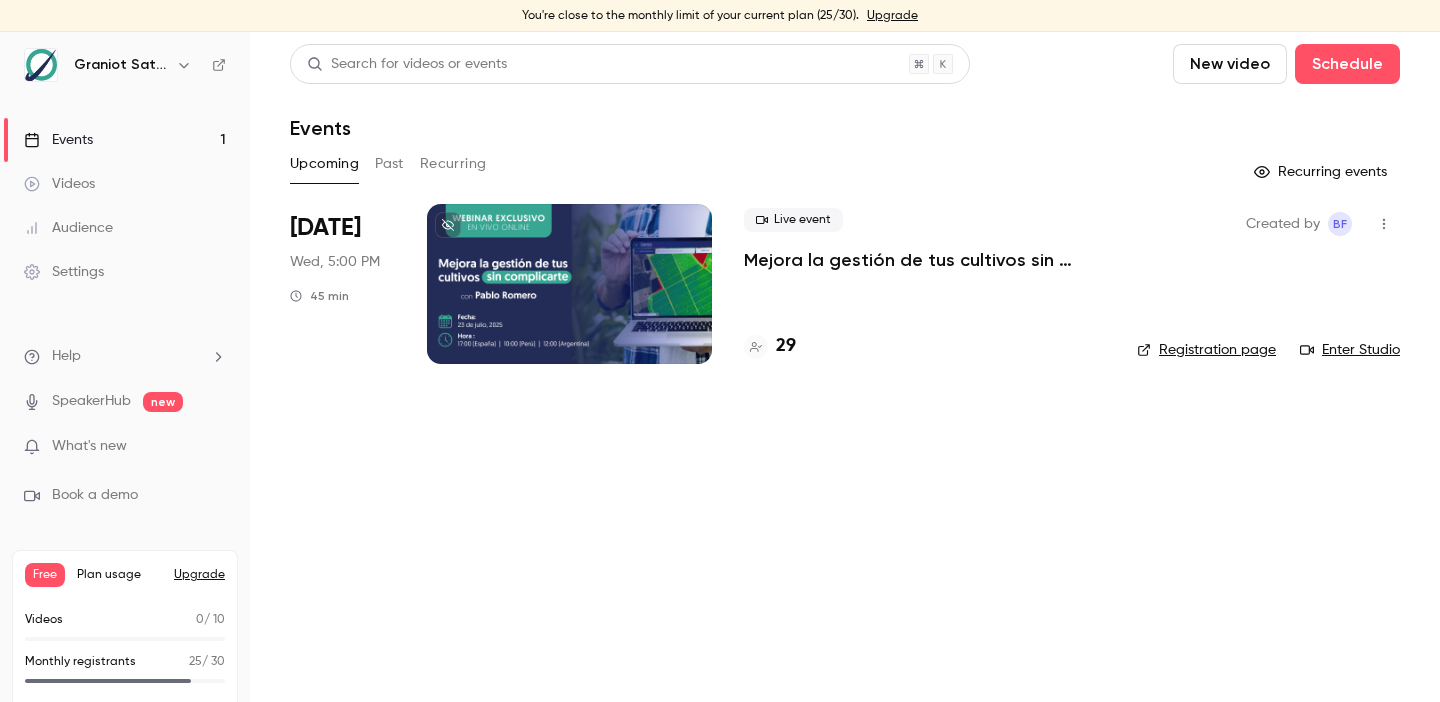 click on "Help SpeakerHub new What's new Book a demo" at bounding box center [125, 426] 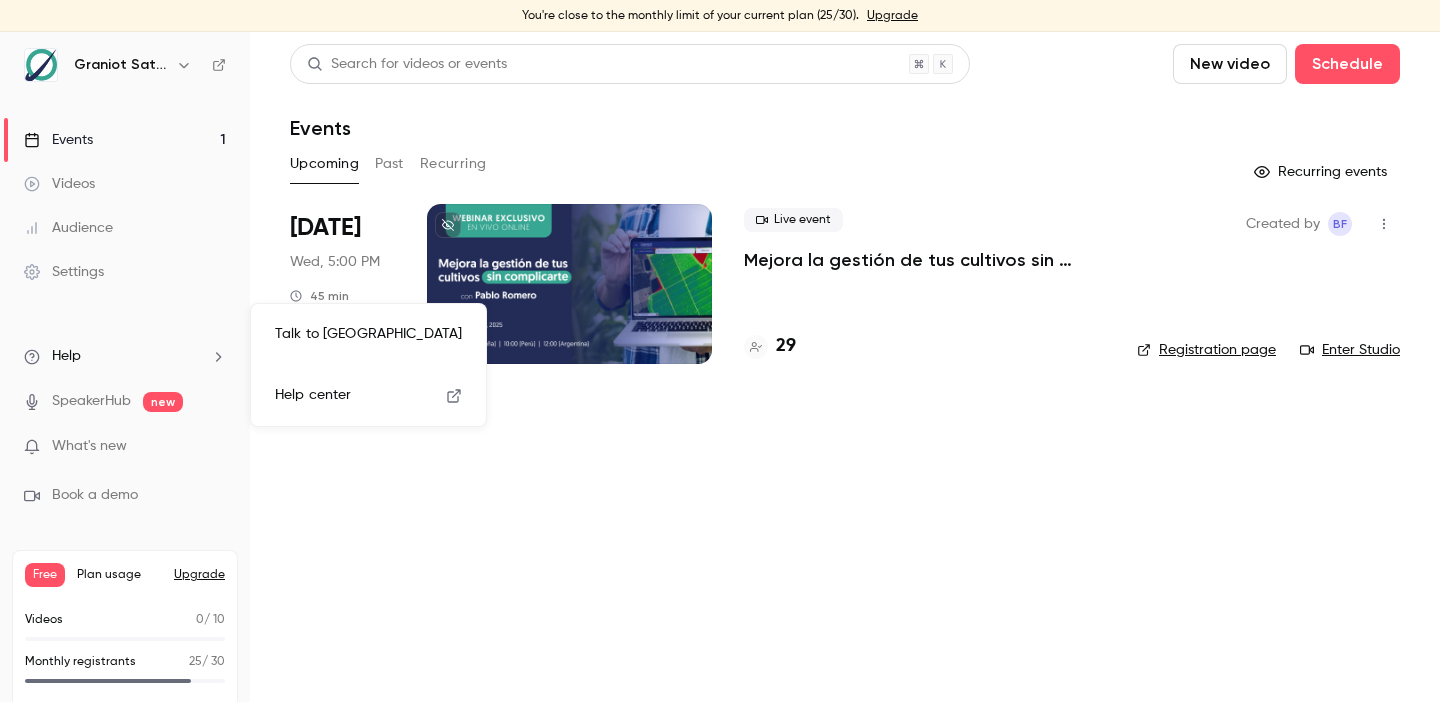 click on "Talk to us" at bounding box center (368, 334) 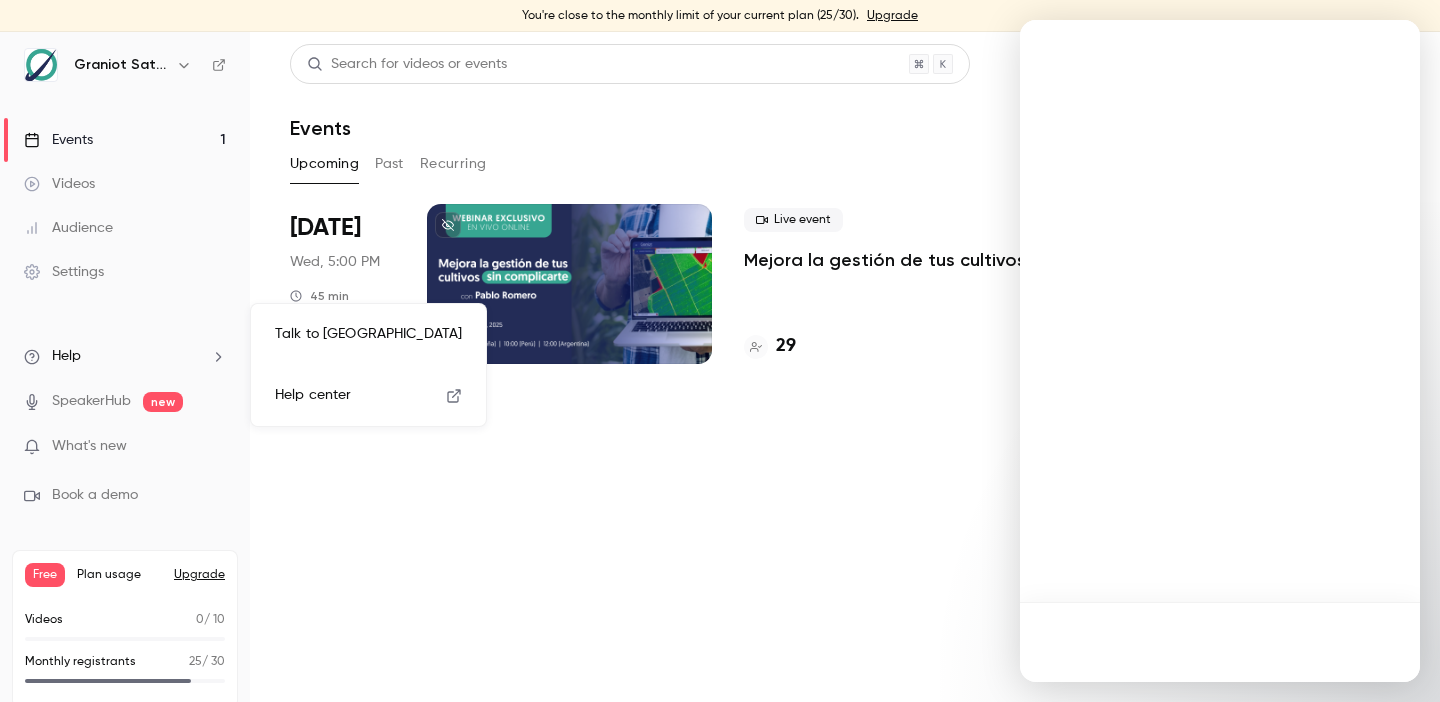 scroll, scrollTop: 0, scrollLeft: 0, axis: both 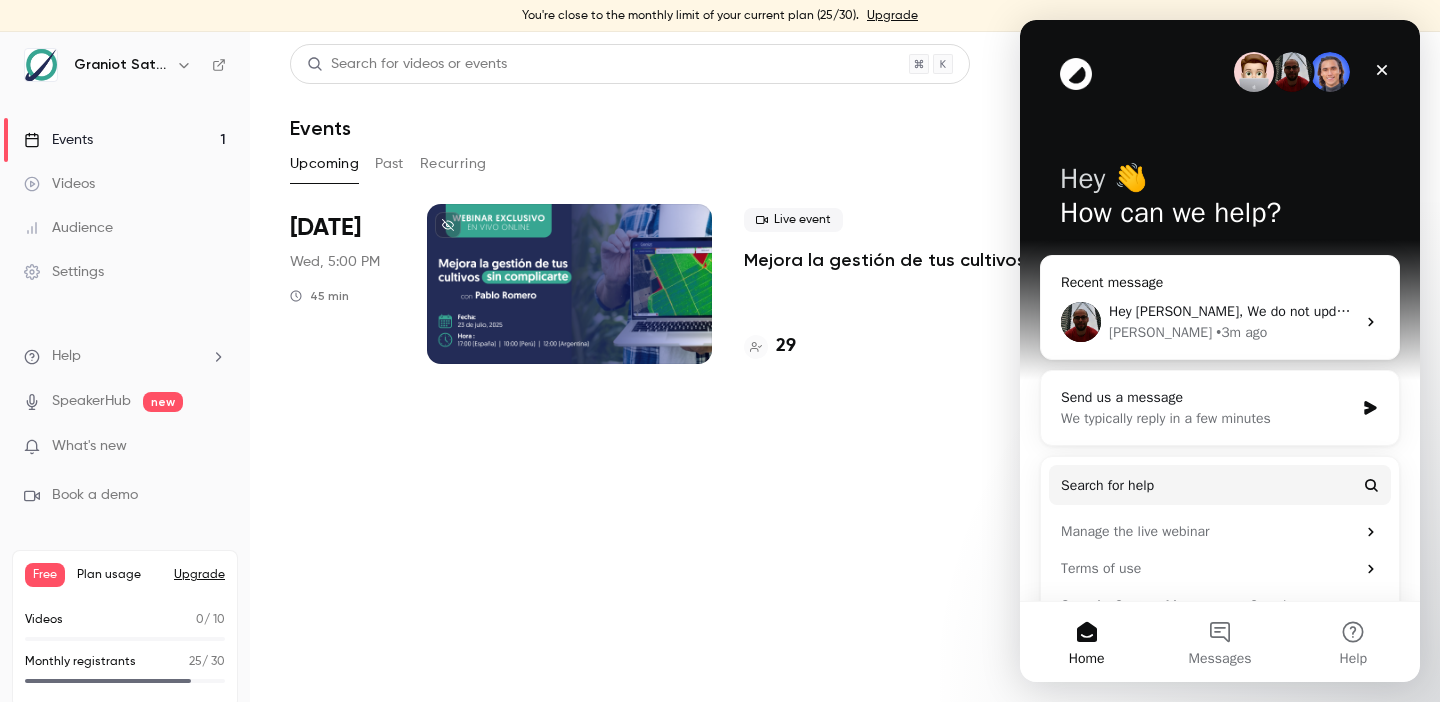 click on "Hey Pablo, We do not update calendar invites but we do send new ones. It's a limitation of our product that should be addressed in august.  Sorry for this" at bounding box center [1612, 311] 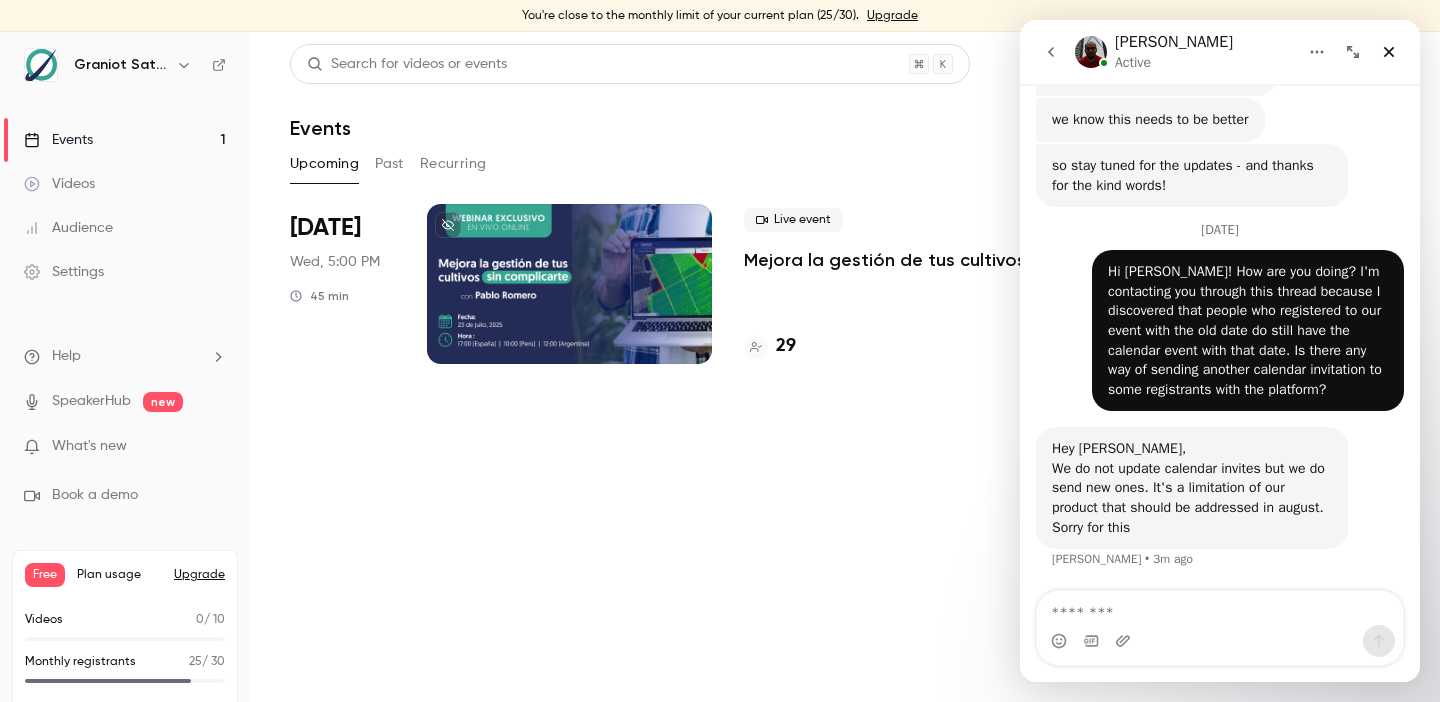 scroll, scrollTop: 1183, scrollLeft: 0, axis: vertical 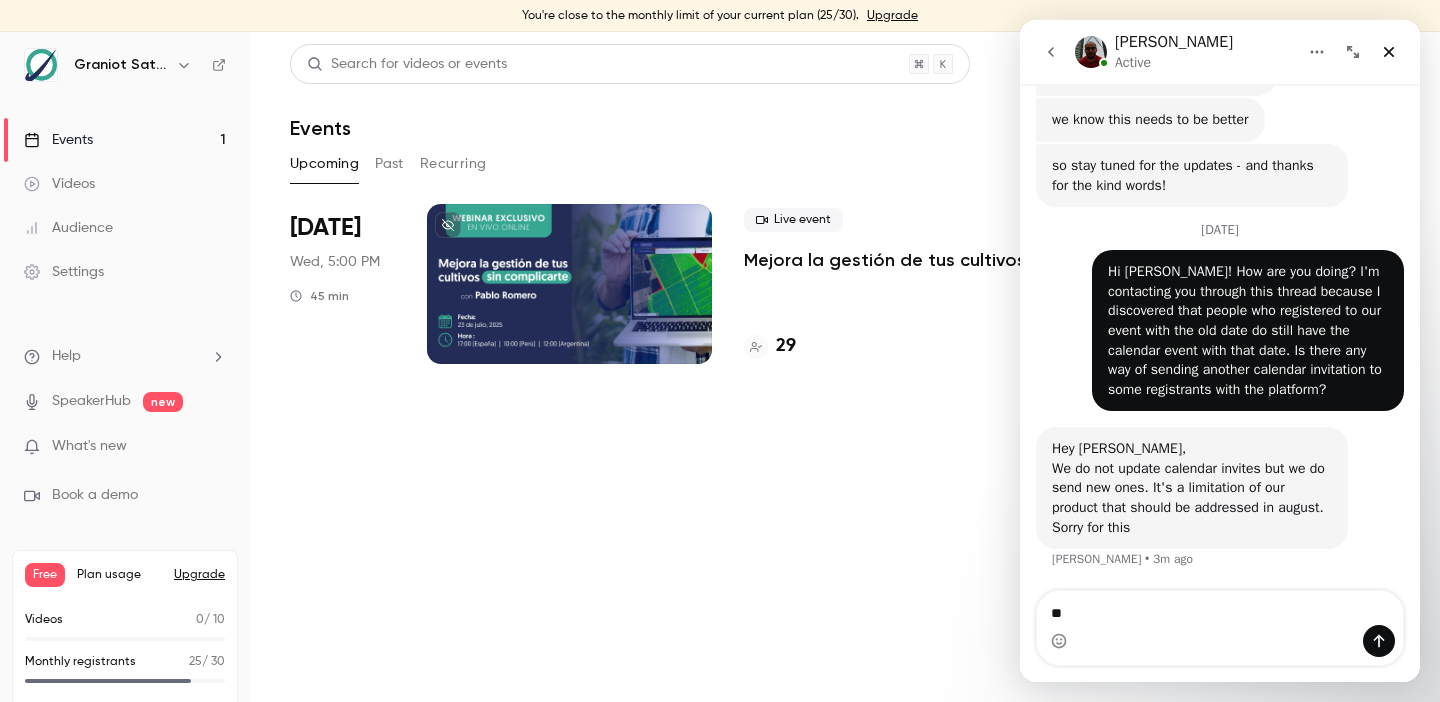 type on "*" 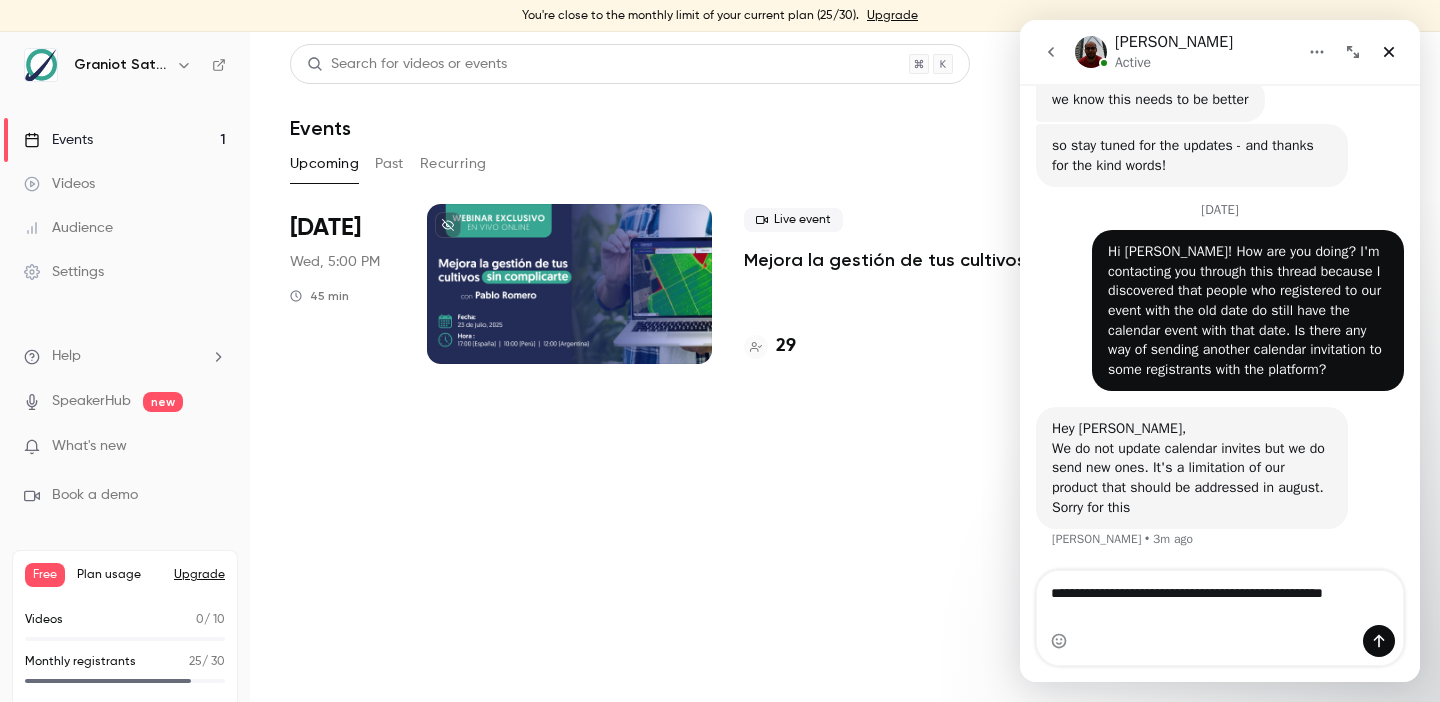 scroll, scrollTop: 1203, scrollLeft: 0, axis: vertical 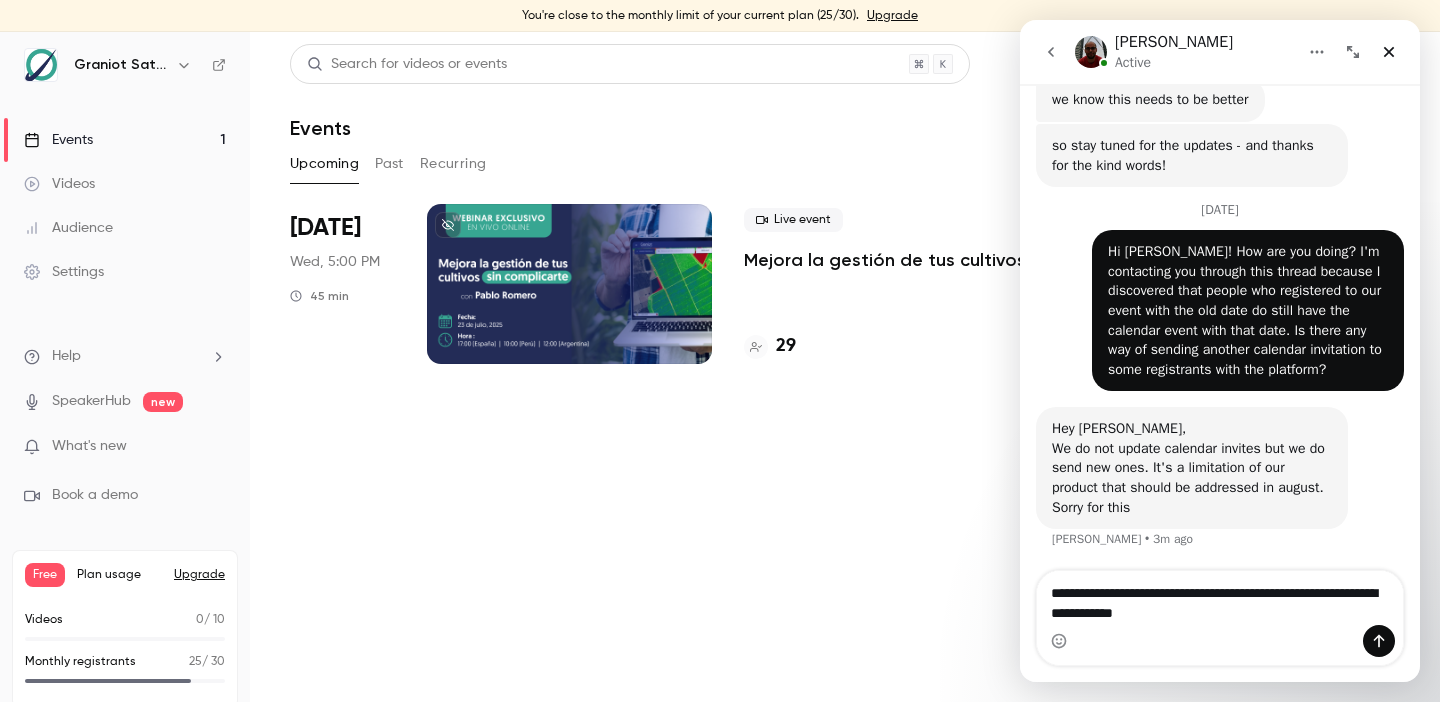 type on "**********" 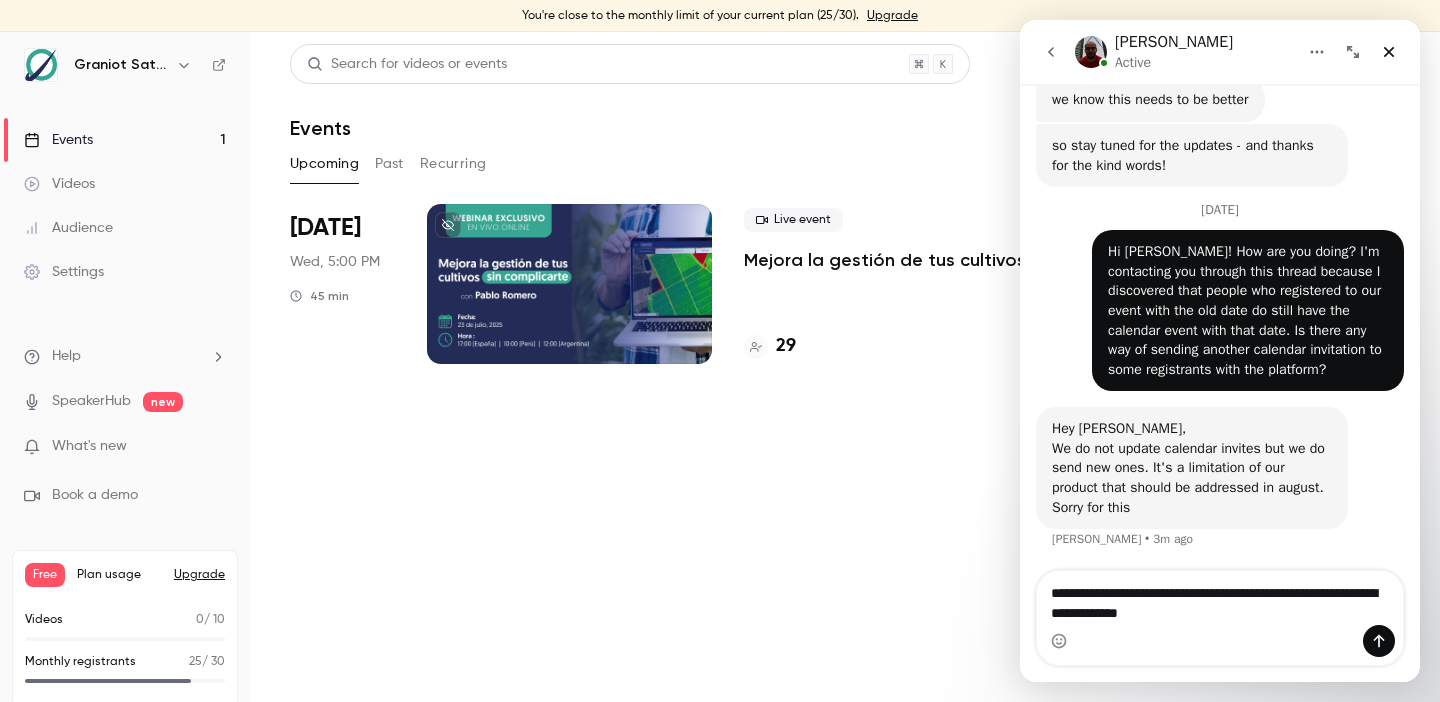 type 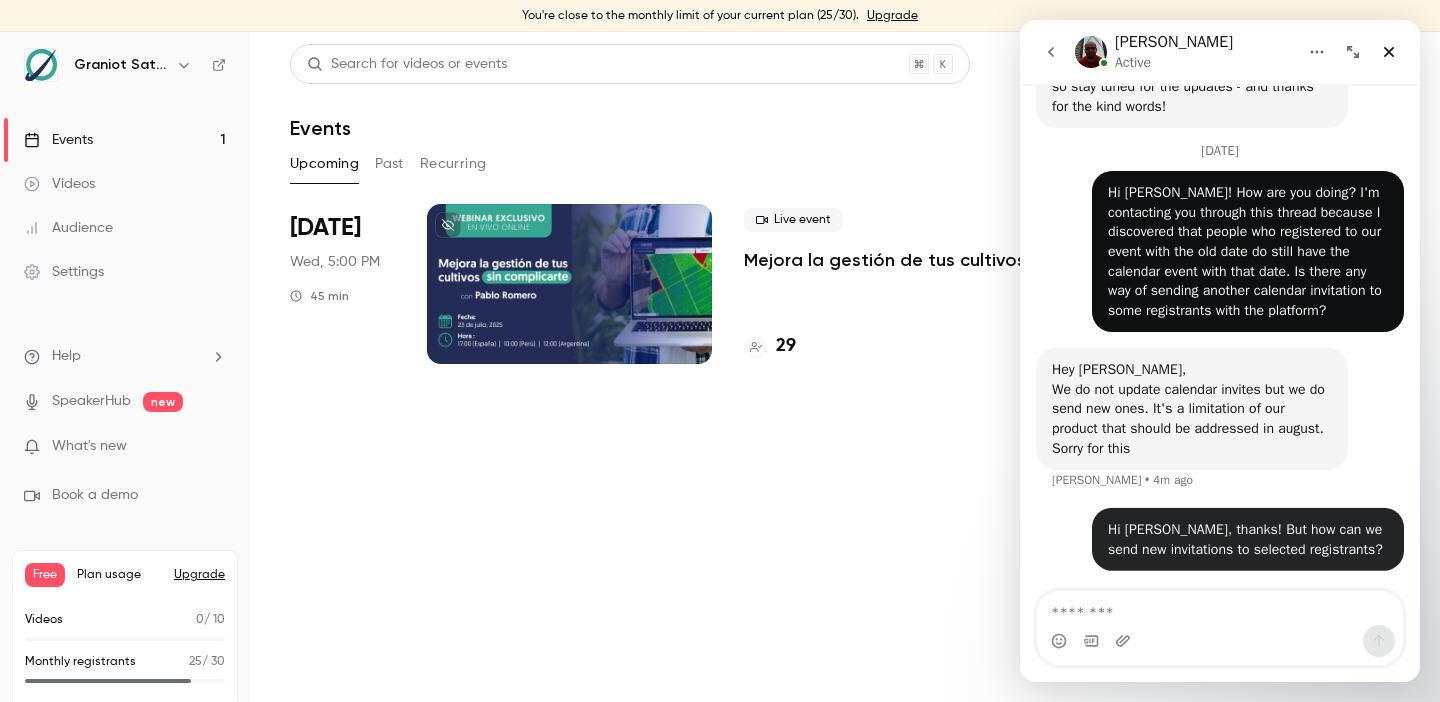 scroll, scrollTop: 1262, scrollLeft: 0, axis: vertical 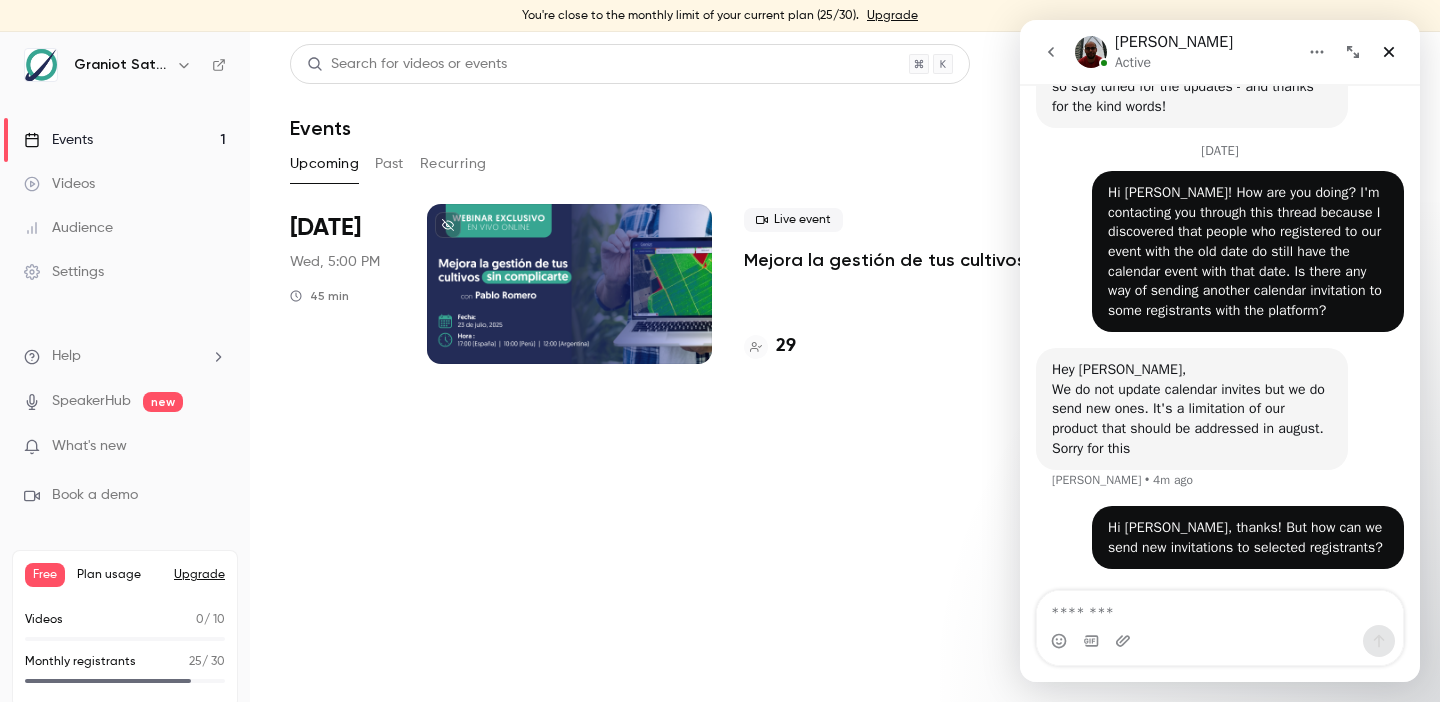 click on "Search for videos or events New video Schedule Events Upcoming Past Recurring Recurring events Jul 23 Wed, 5:00 PM 45 min Live event Mejora la gestión de tus cultivos sin complicarte | Webinar Graniot 29 Created by BF Registration page Enter Studio" at bounding box center [845, 367] 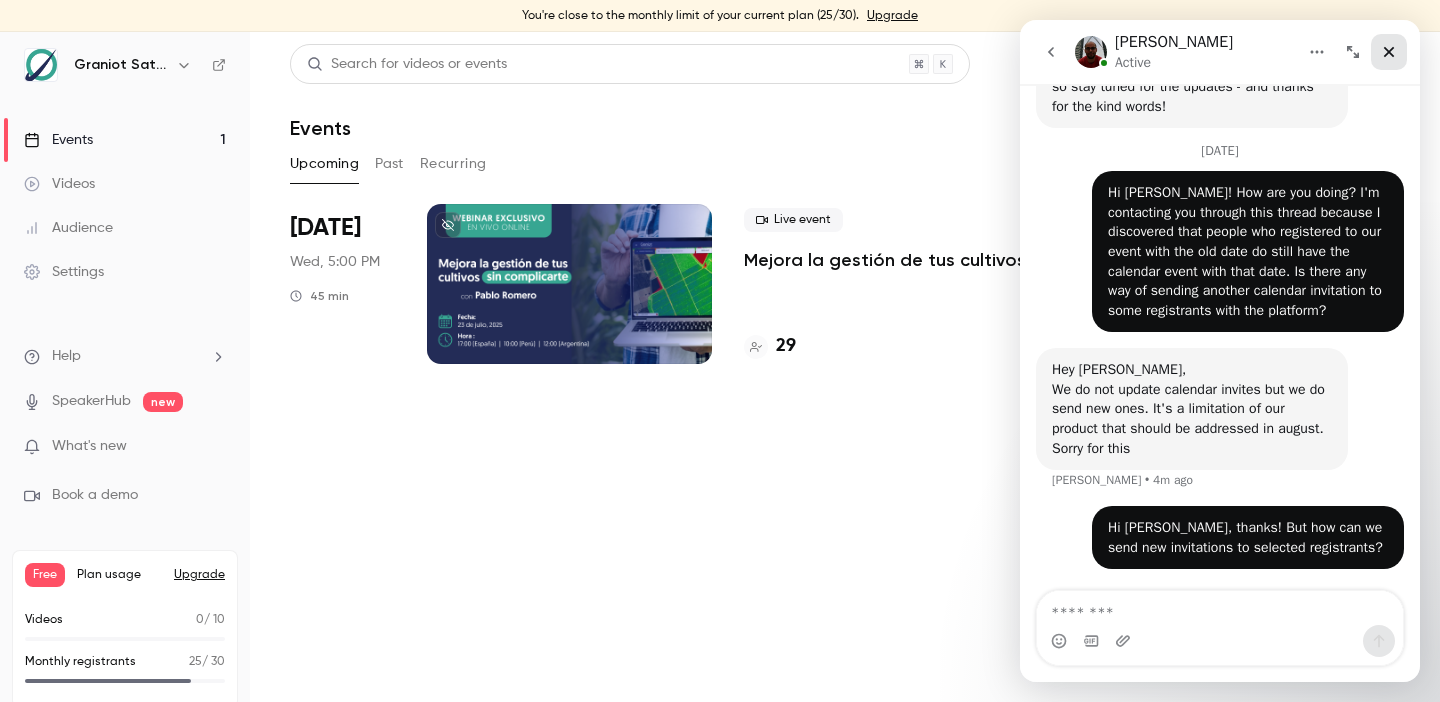 click 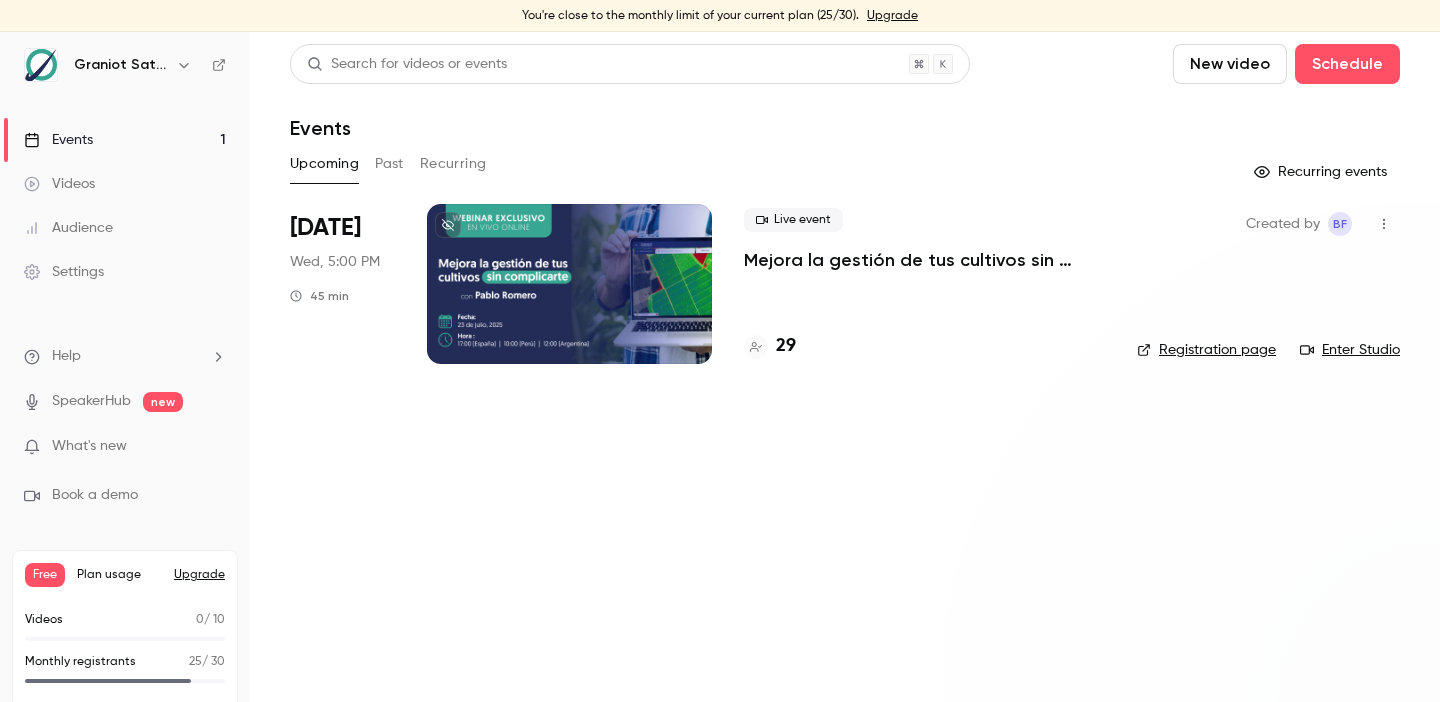 scroll, scrollTop: 0, scrollLeft: 0, axis: both 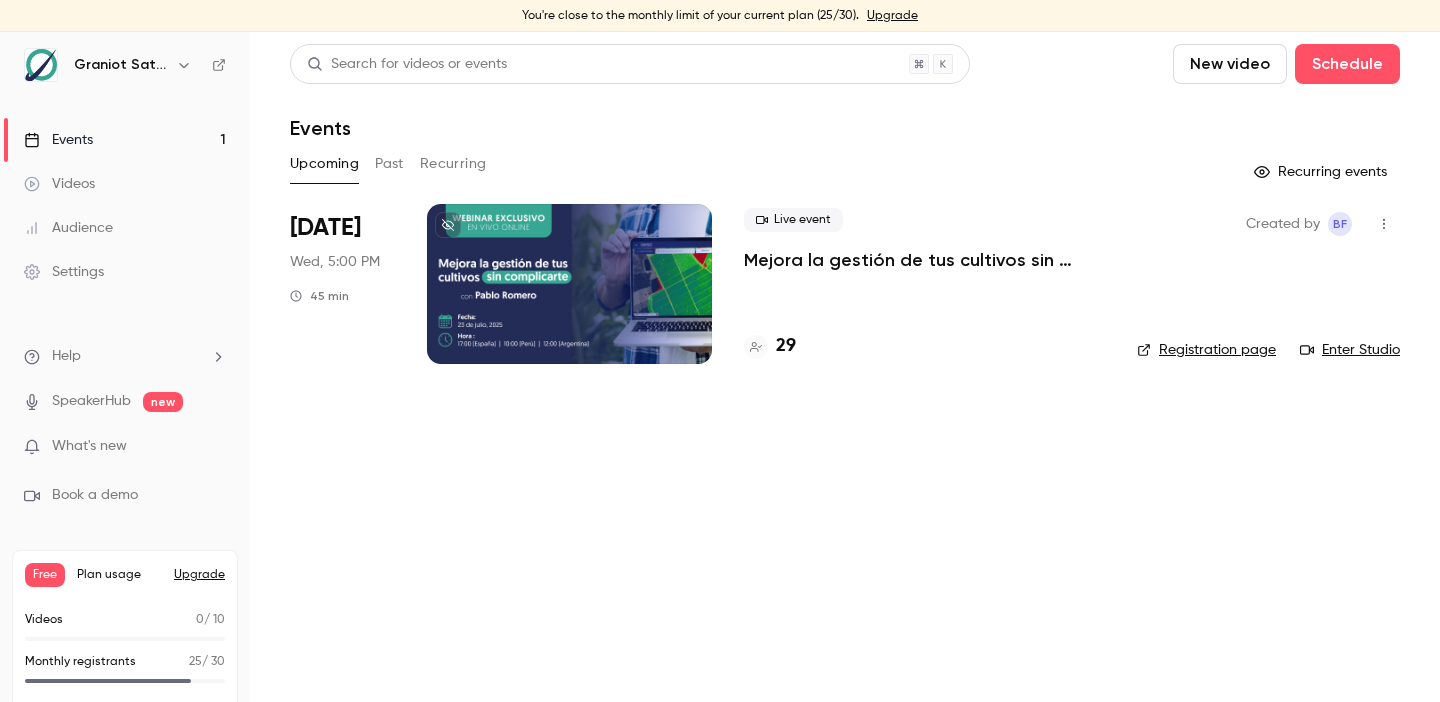 click on "Mejora la gestión de tus cultivos sin complicarte | Webinar Graniot" at bounding box center (924, 260) 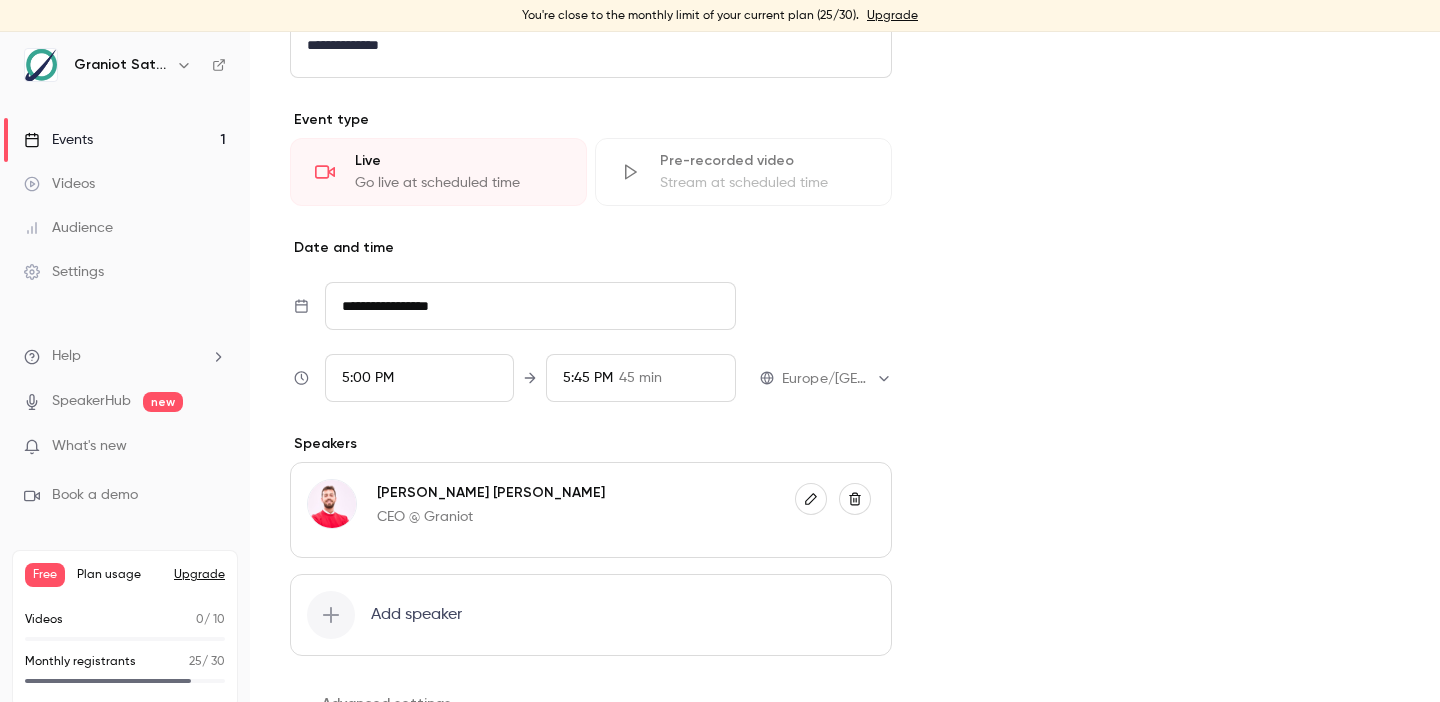 scroll, scrollTop: 964, scrollLeft: 0, axis: vertical 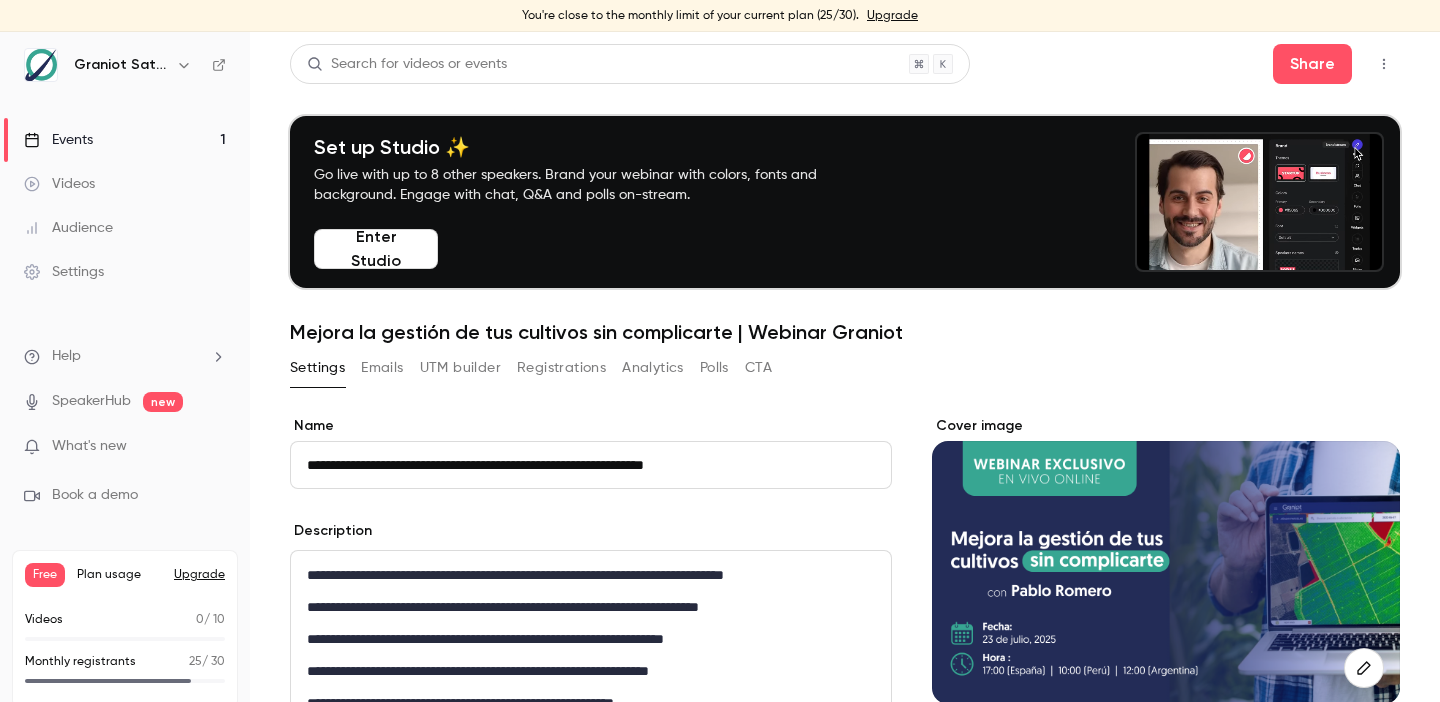click on "Emails" at bounding box center [382, 368] 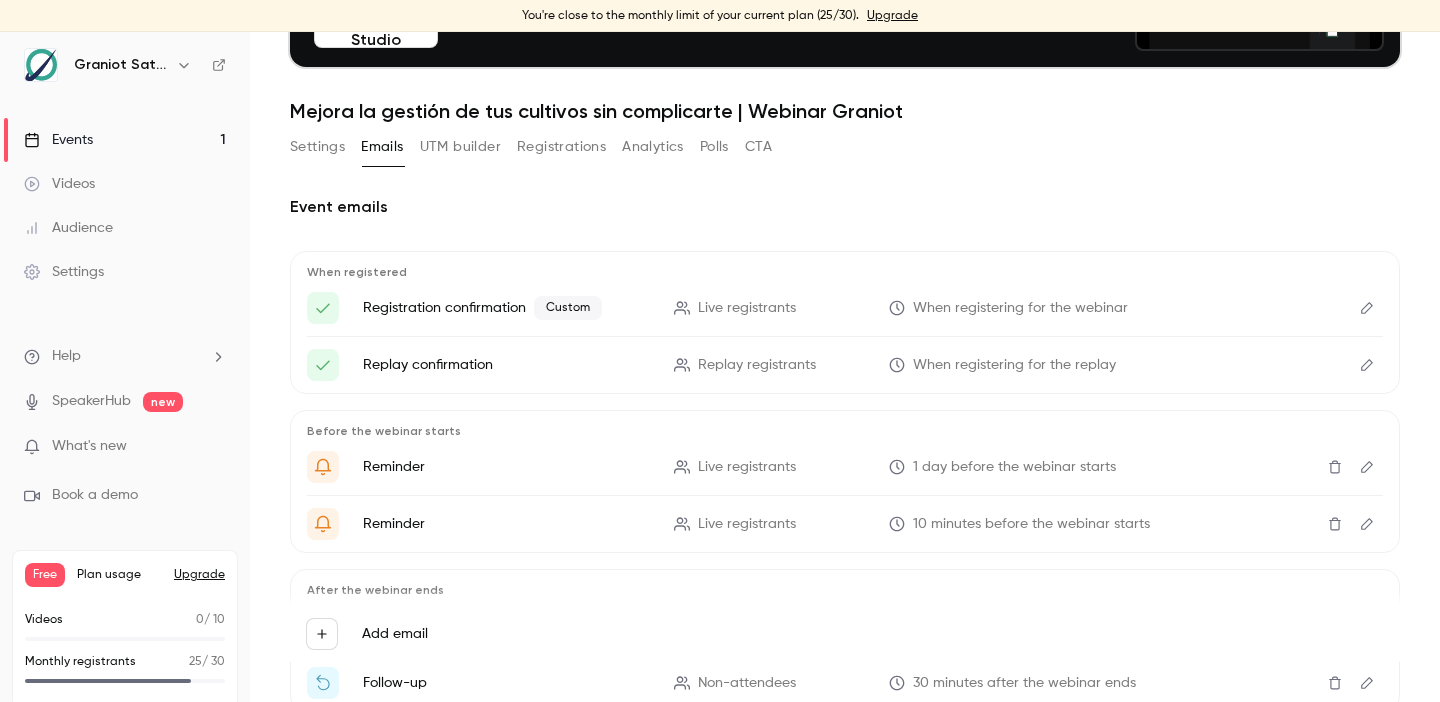 scroll, scrollTop: 243, scrollLeft: 0, axis: vertical 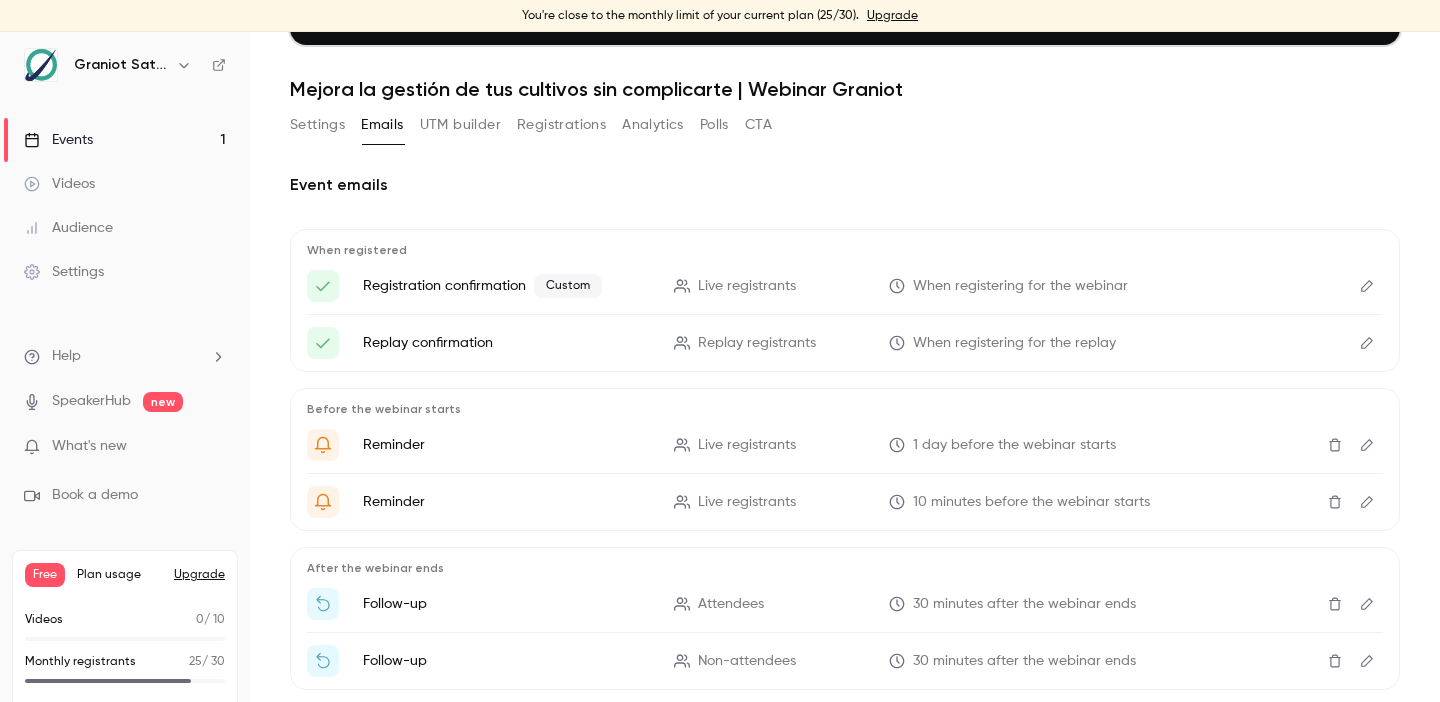 click on "When registered Registration confirmation Custom Live registrants When registering for the webinar Replay confirmation Replay registrants When registering for the replay" at bounding box center [845, 300] 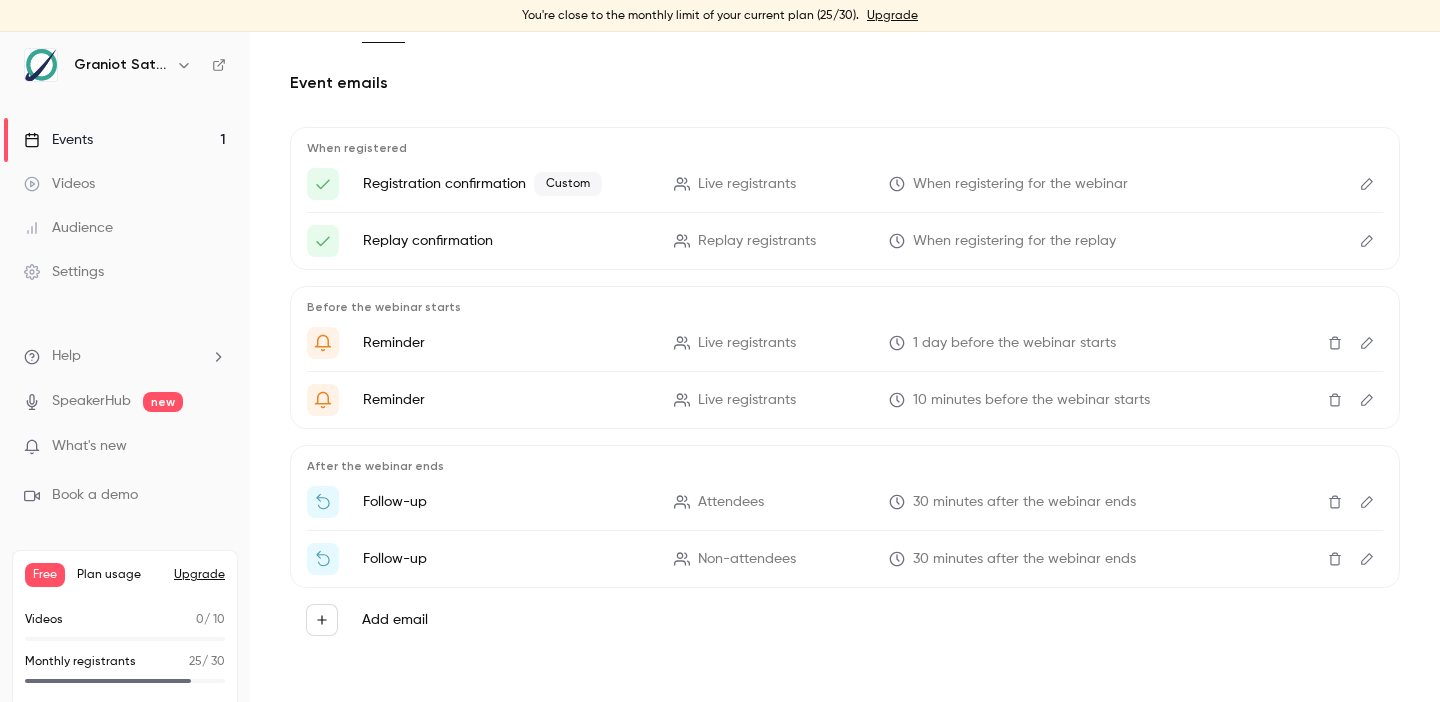 scroll, scrollTop: 347, scrollLeft: 0, axis: vertical 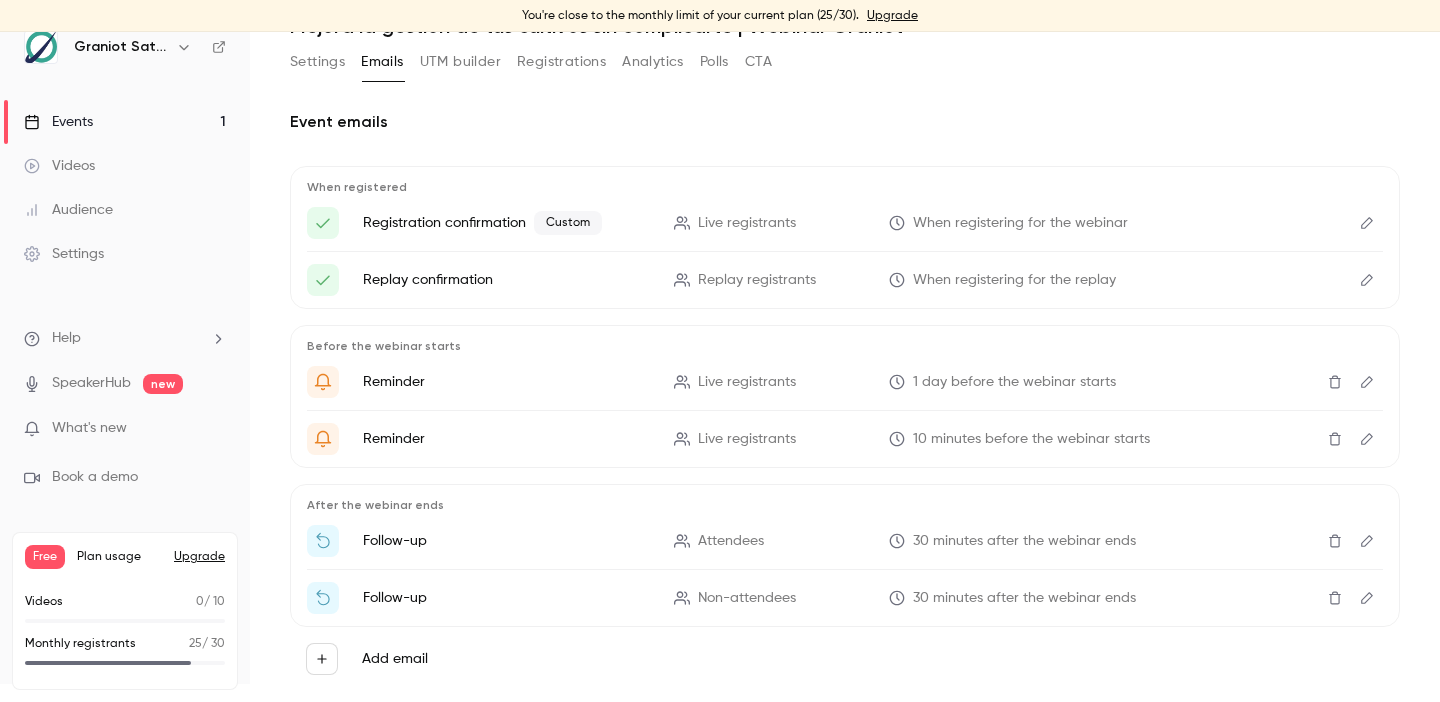 click on "Event emails When registered Registration confirmation Custom Live registrants When registering for the webinar Replay confirmation Replay registrants When registering for the replay Before the webinar starts Reminder Live registrants 1 day before the webinar starts Reminder Live registrants 10 minutes before the webinar starts After the webinar ends Follow-up Attendees 30 minutes after the webinar ends Follow-up Non-attendees 30 minutes after the webinar ends Add email" at bounding box center (845, 400) 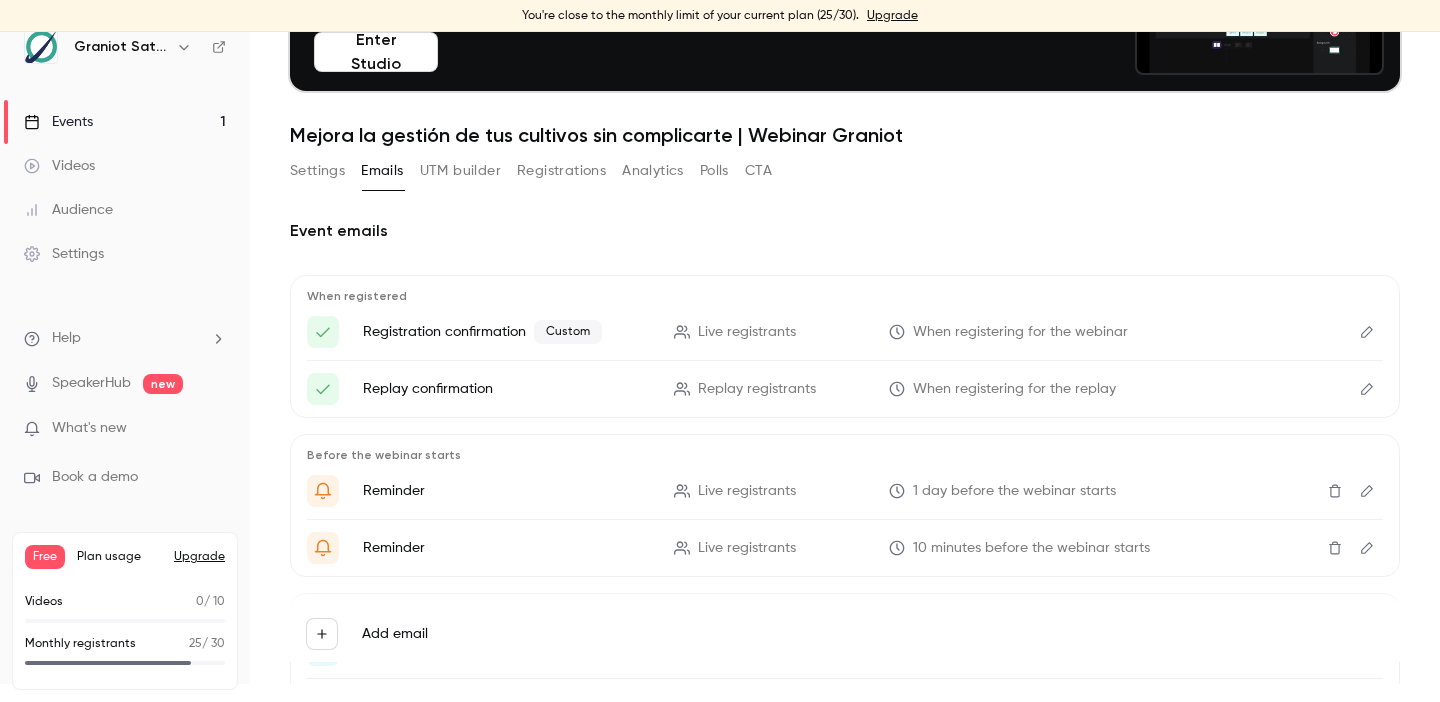 scroll, scrollTop: 0, scrollLeft: 0, axis: both 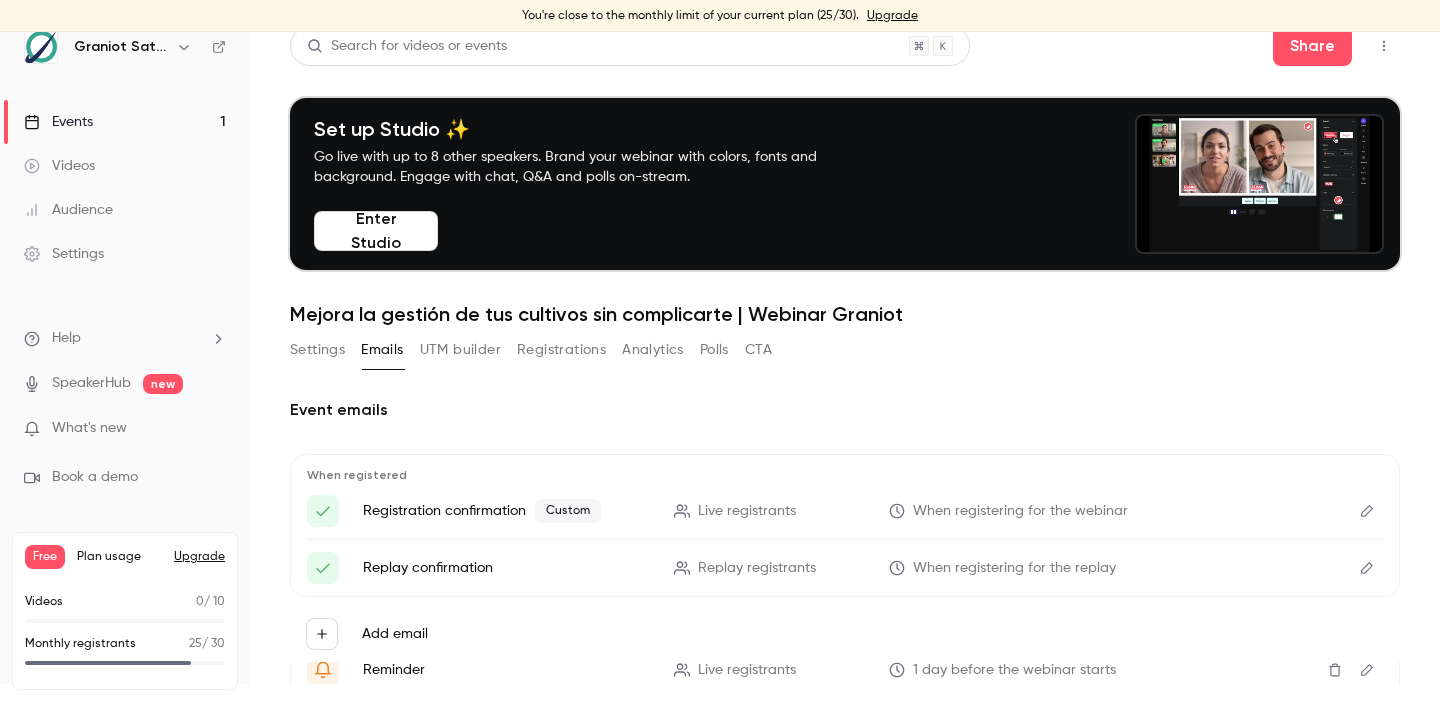 click on "Events 1" at bounding box center (125, 122) 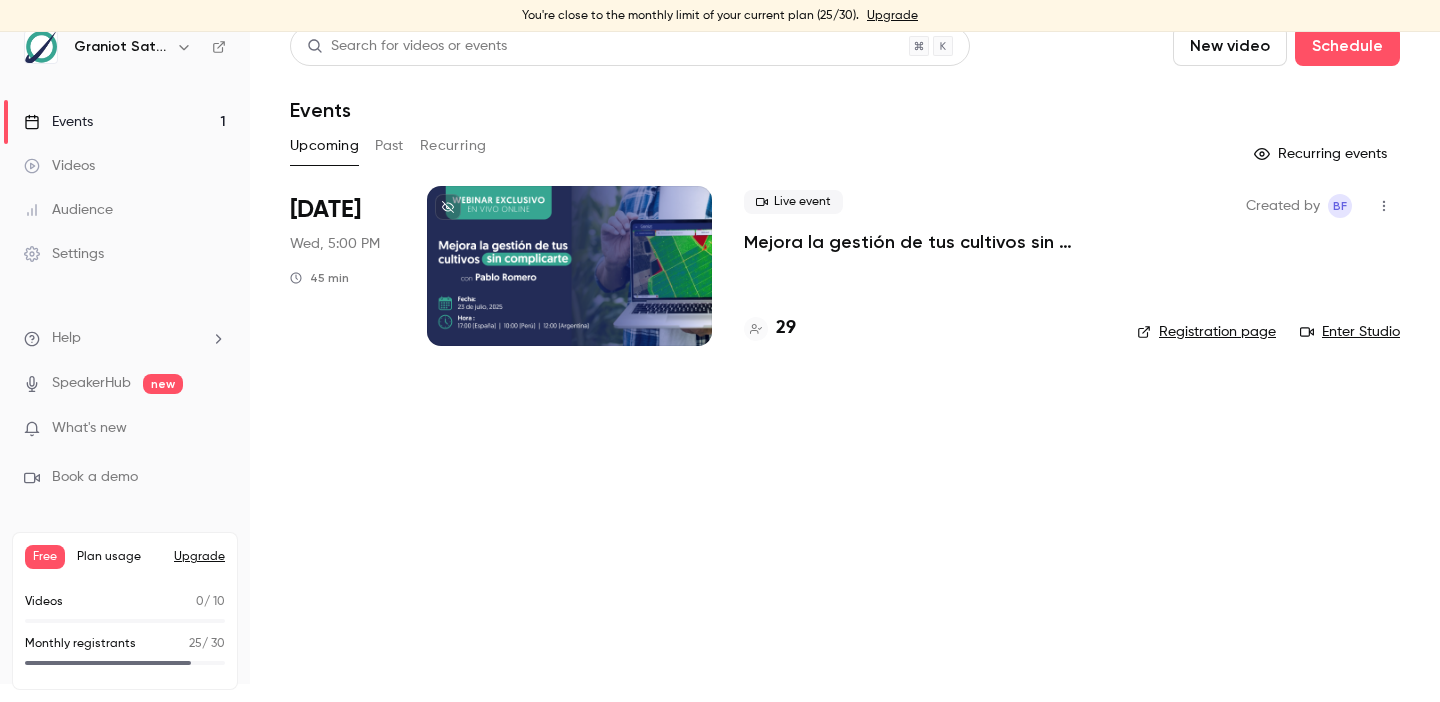 drag, startPoint x: 563, startPoint y: 440, endPoint x: 554, endPoint y: 426, distance: 16.643316 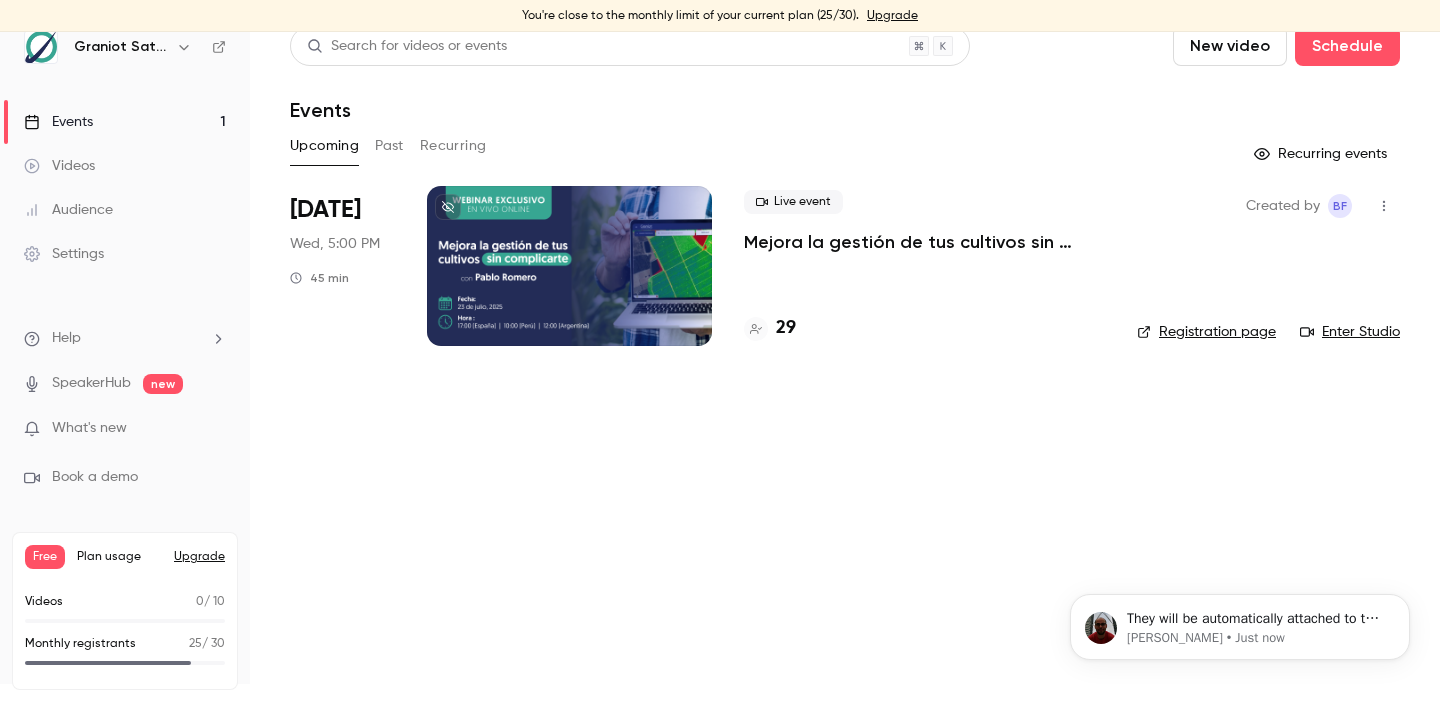 scroll, scrollTop: 0, scrollLeft: 0, axis: both 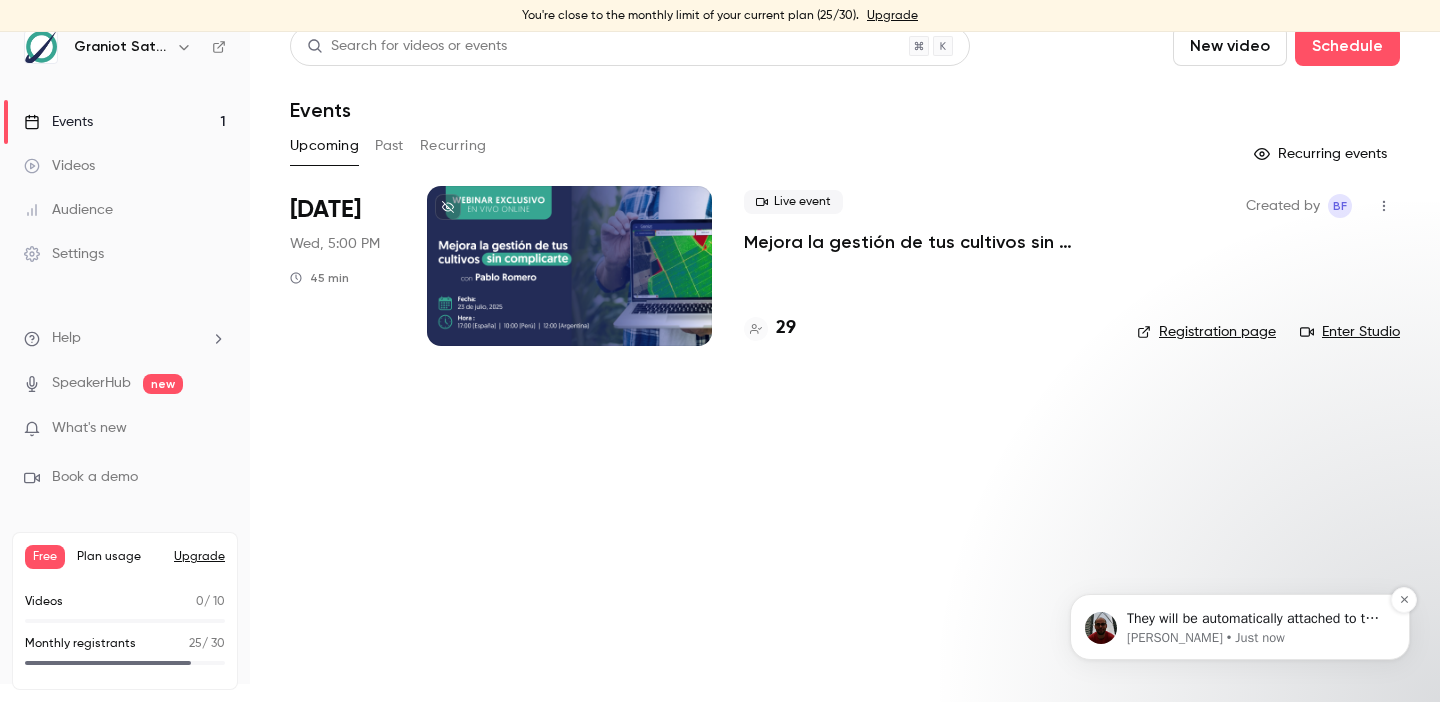 click on "They will be automatically attached to the reminder emails" at bounding box center (1256, 619) 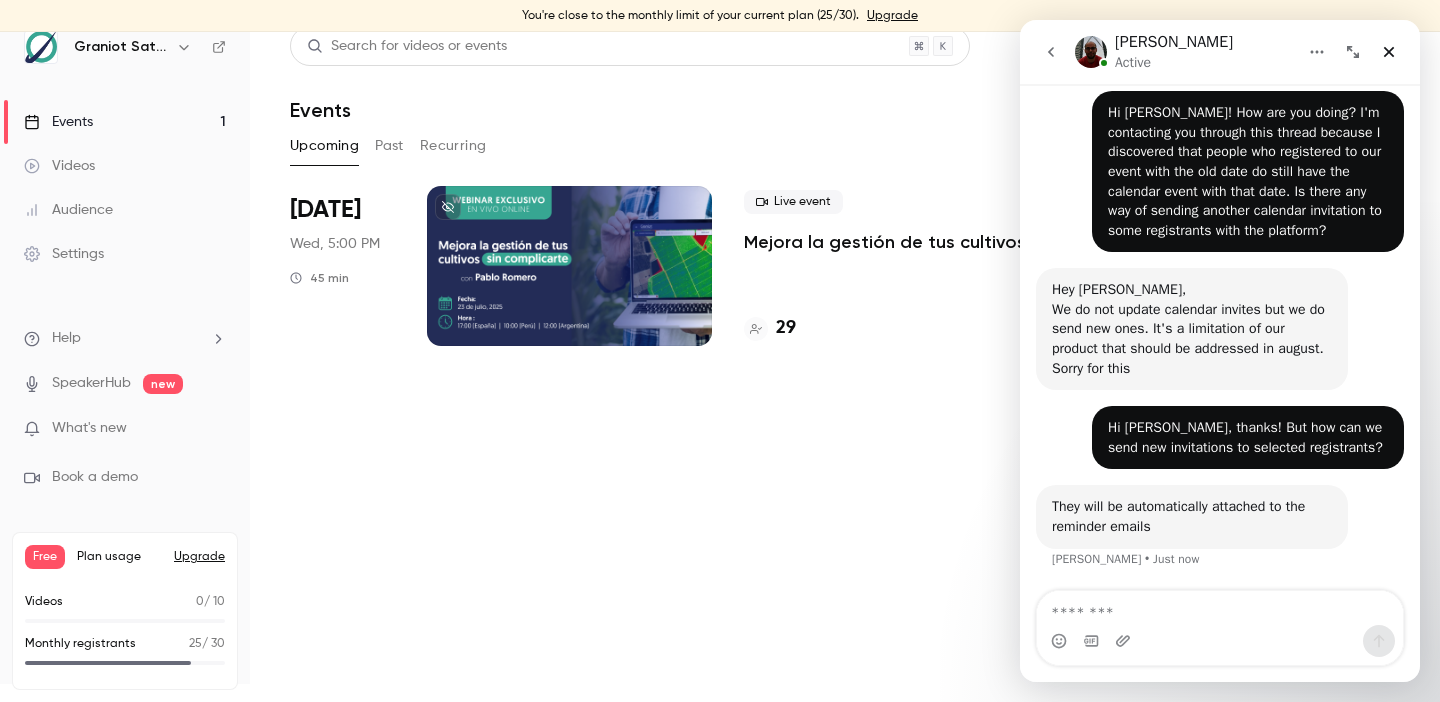 scroll, scrollTop: 0, scrollLeft: 0, axis: both 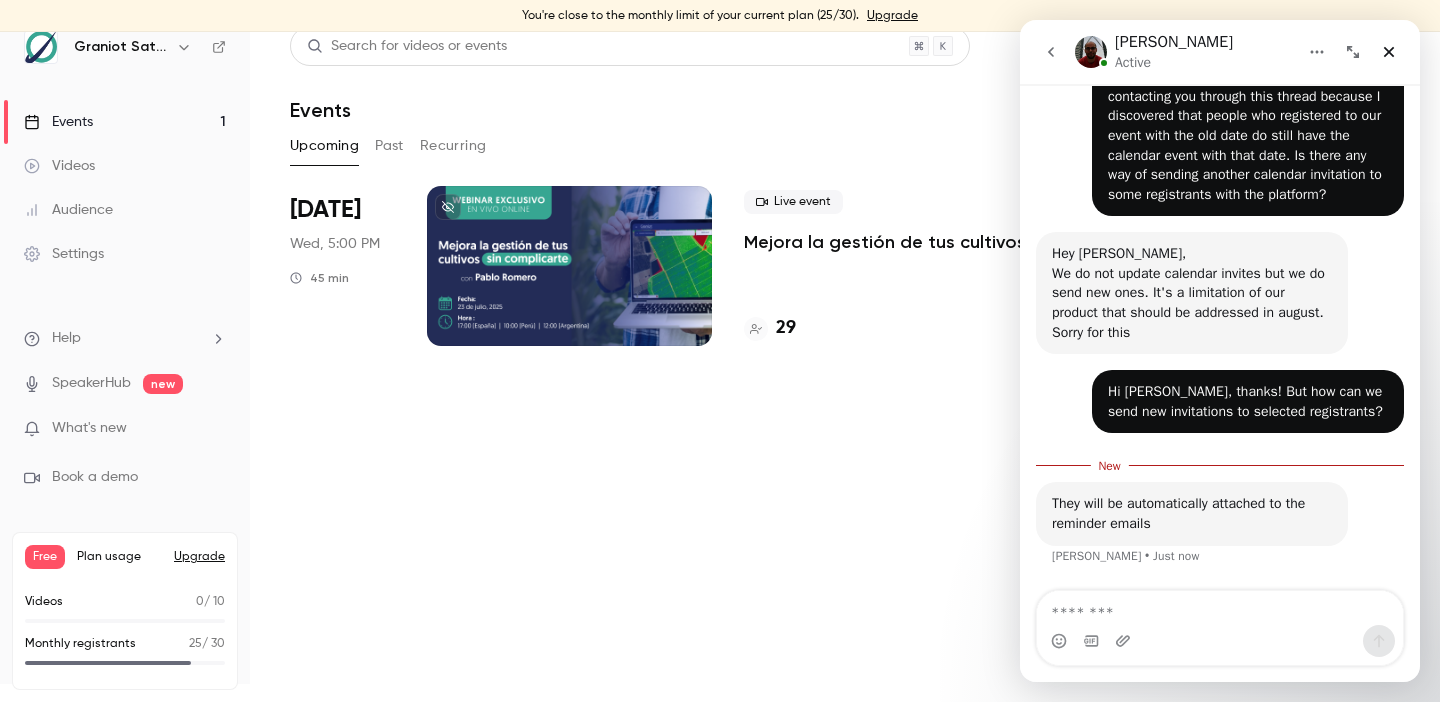 click at bounding box center (1220, 608) 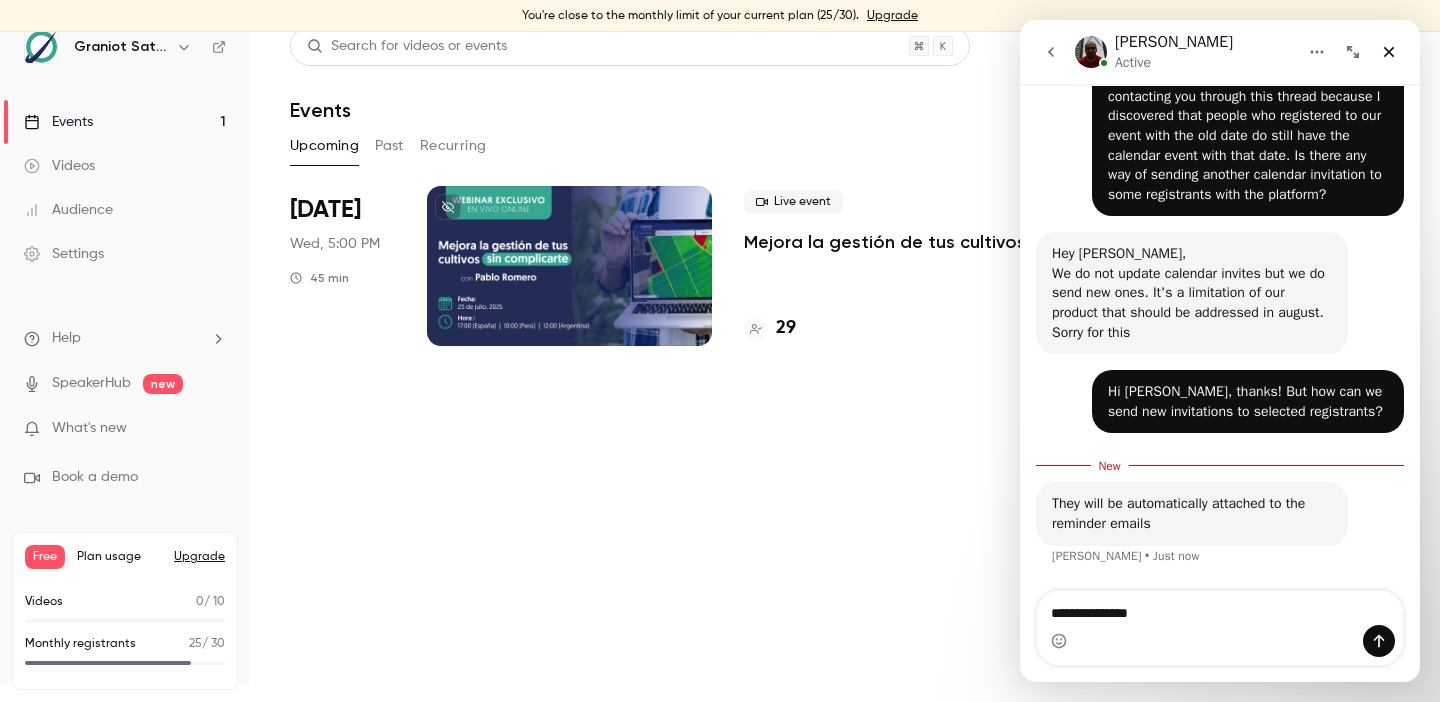 type on "**********" 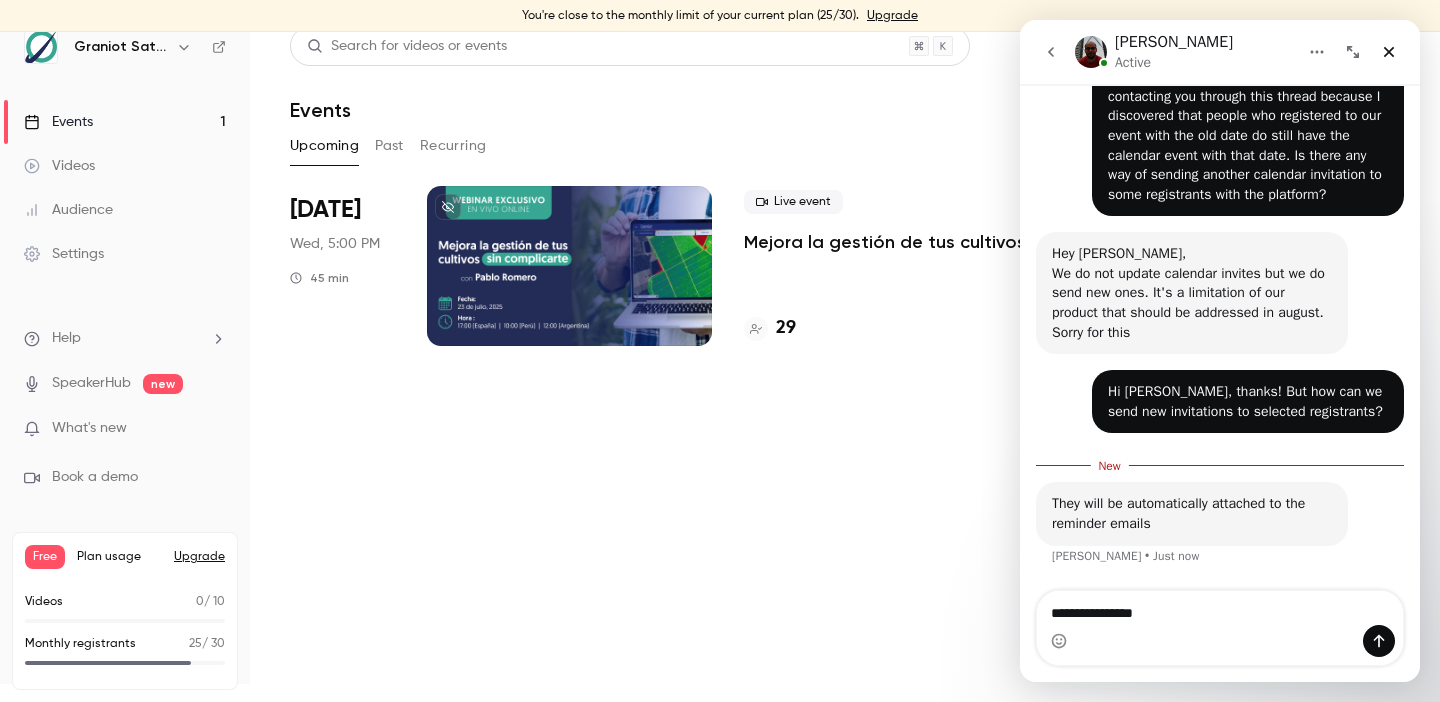 type 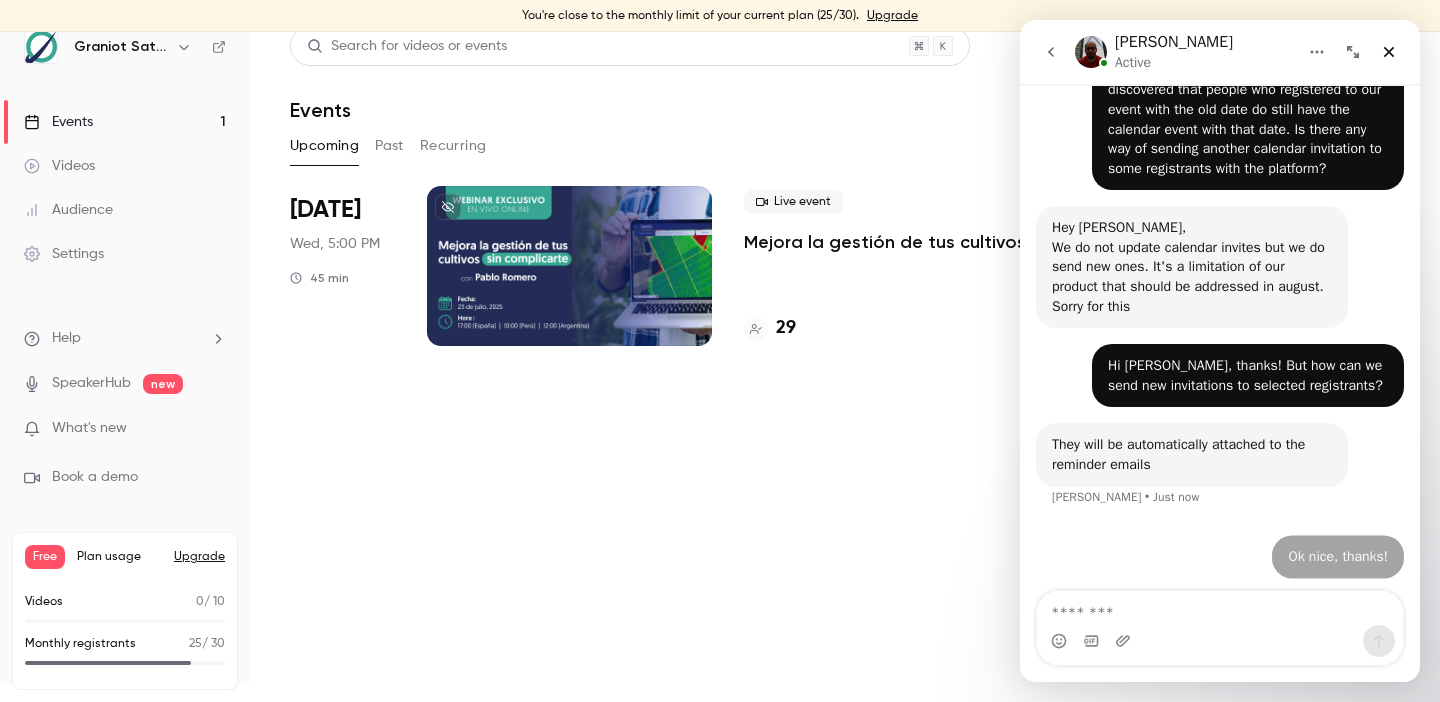 scroll, scrollTop: 1401, scrollLeft: 0, axis: vertical 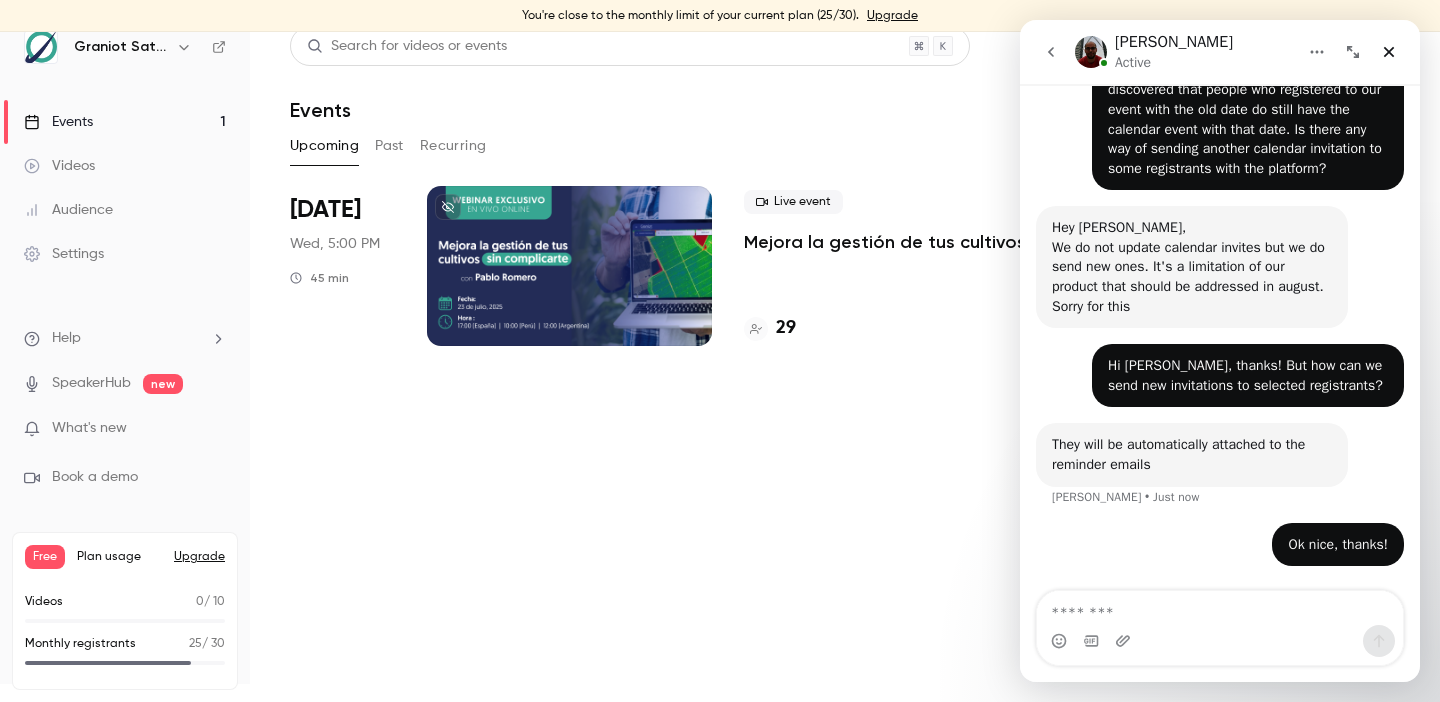 click at bounding box center (1051, 52) 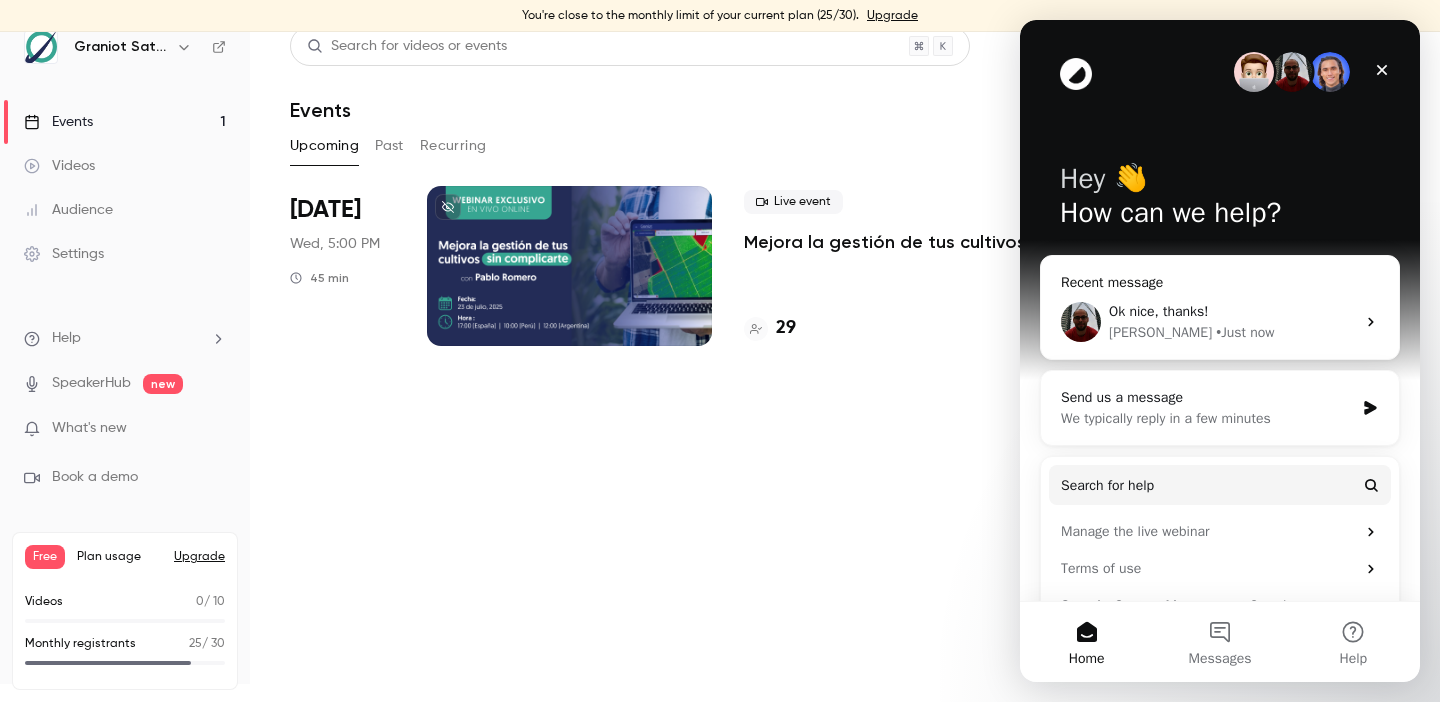 click on "Ok nice, thanks!" at bounding box center [1159, 311] 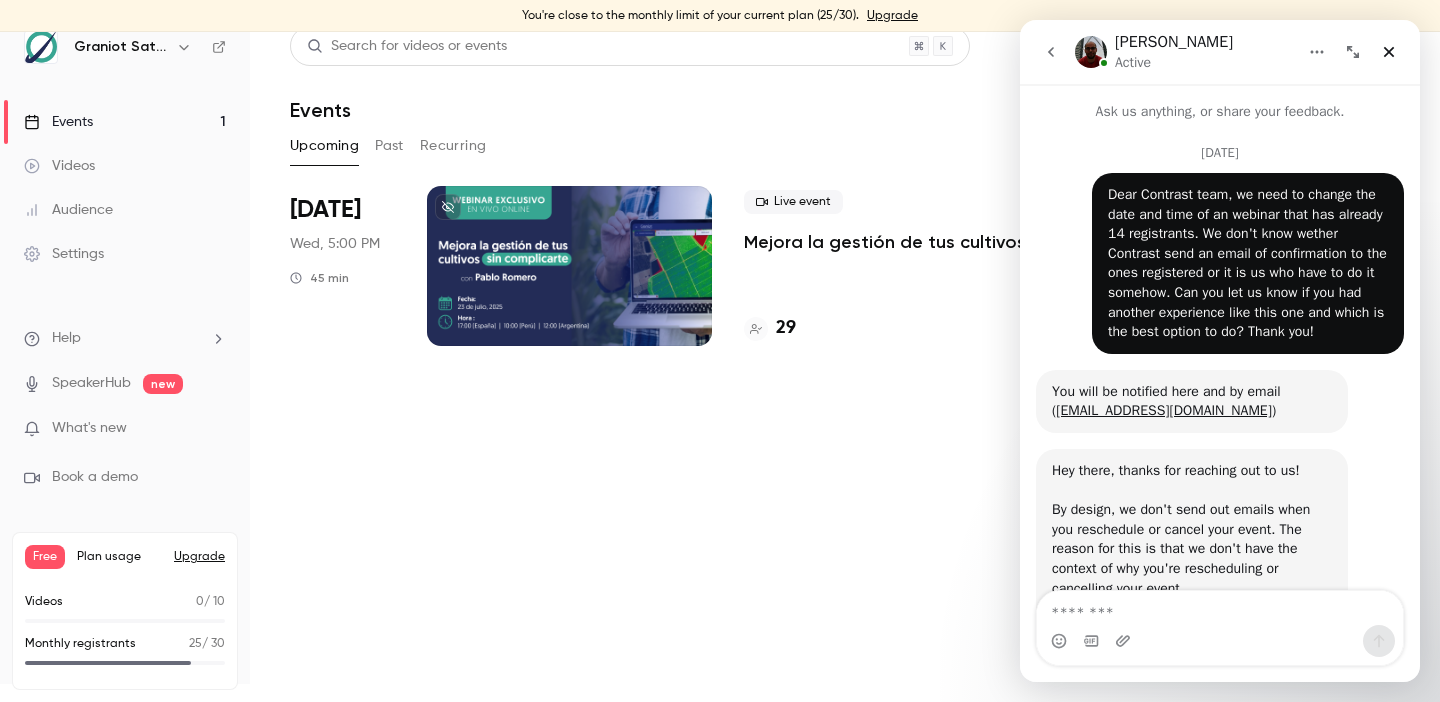 scroll, scrollTop: 0, scrollLeft: 0, axis: both 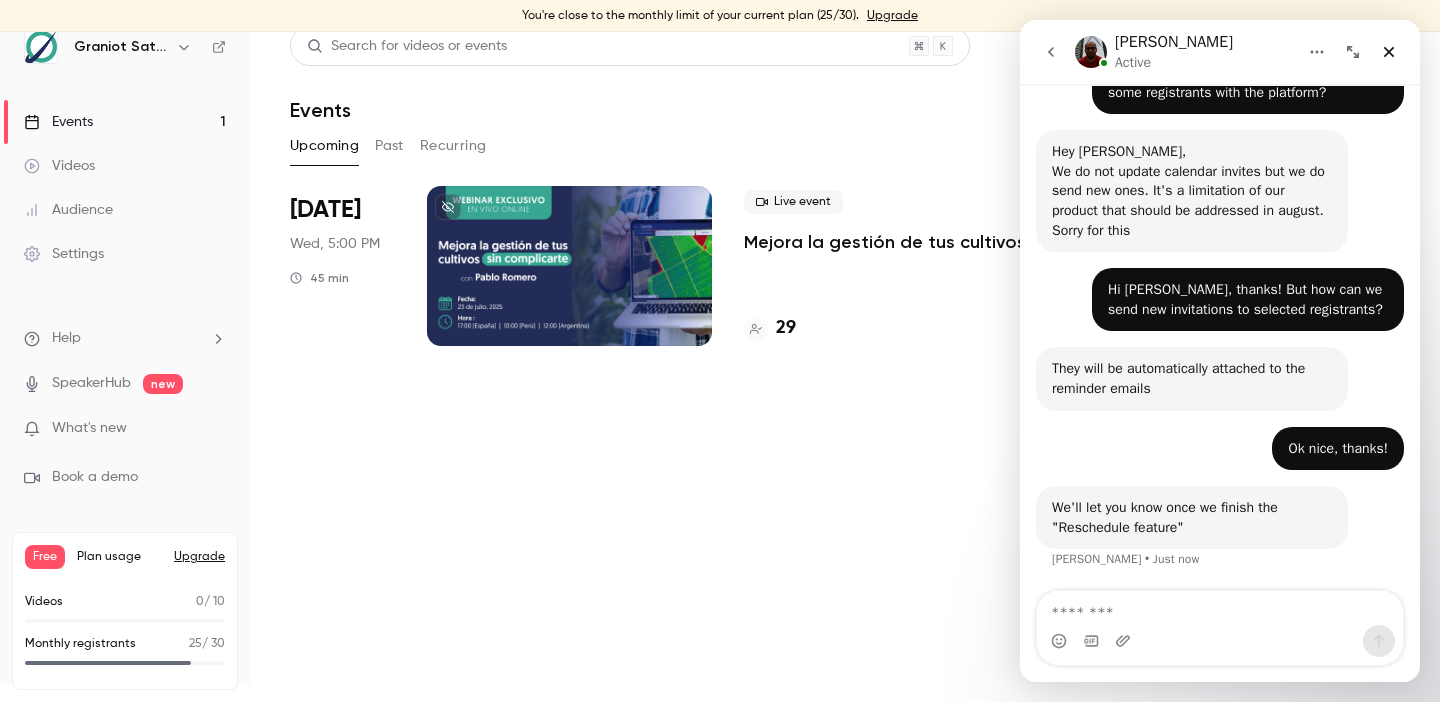 click on "Live event Mejora la gestión de tus cultivos sin complicarte | Webinar Graniot" at bounding box center [924, 222] 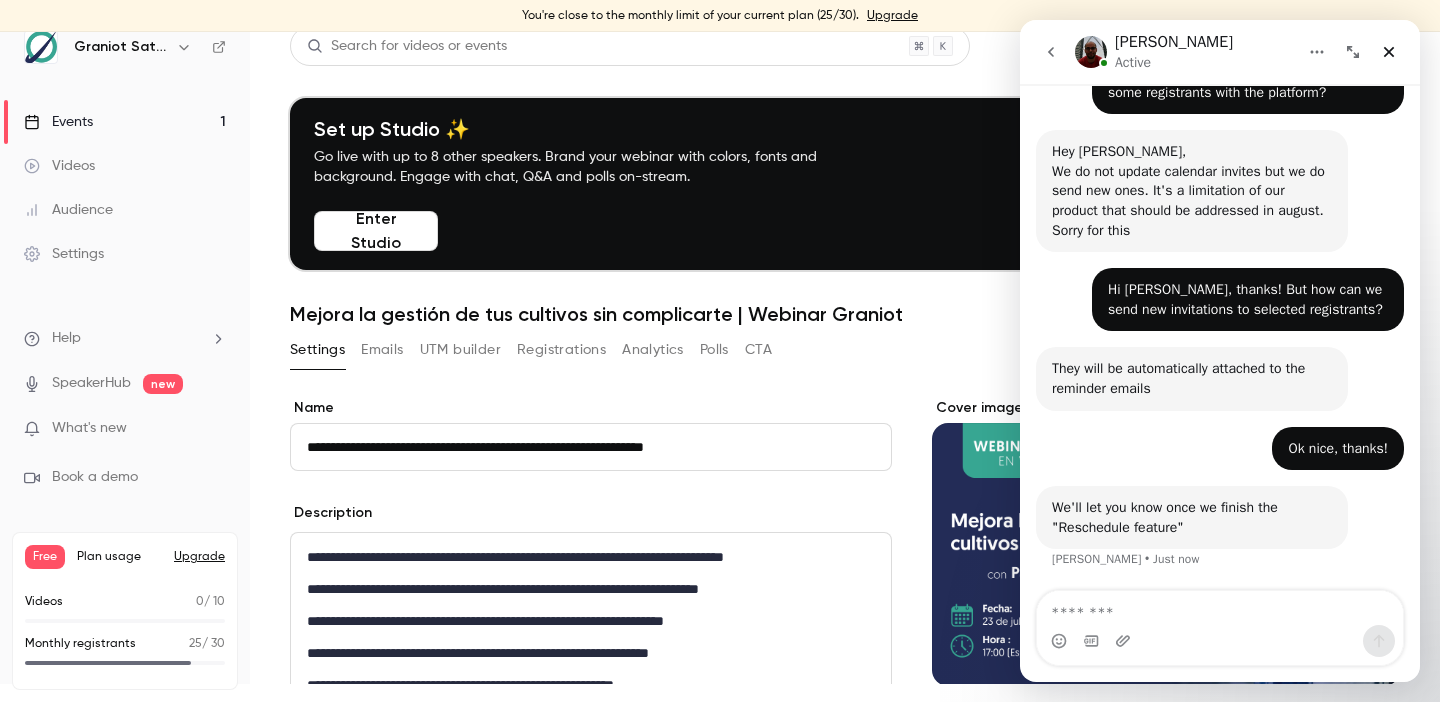 click on "Salim Active" at bounding box center [1220, 52] 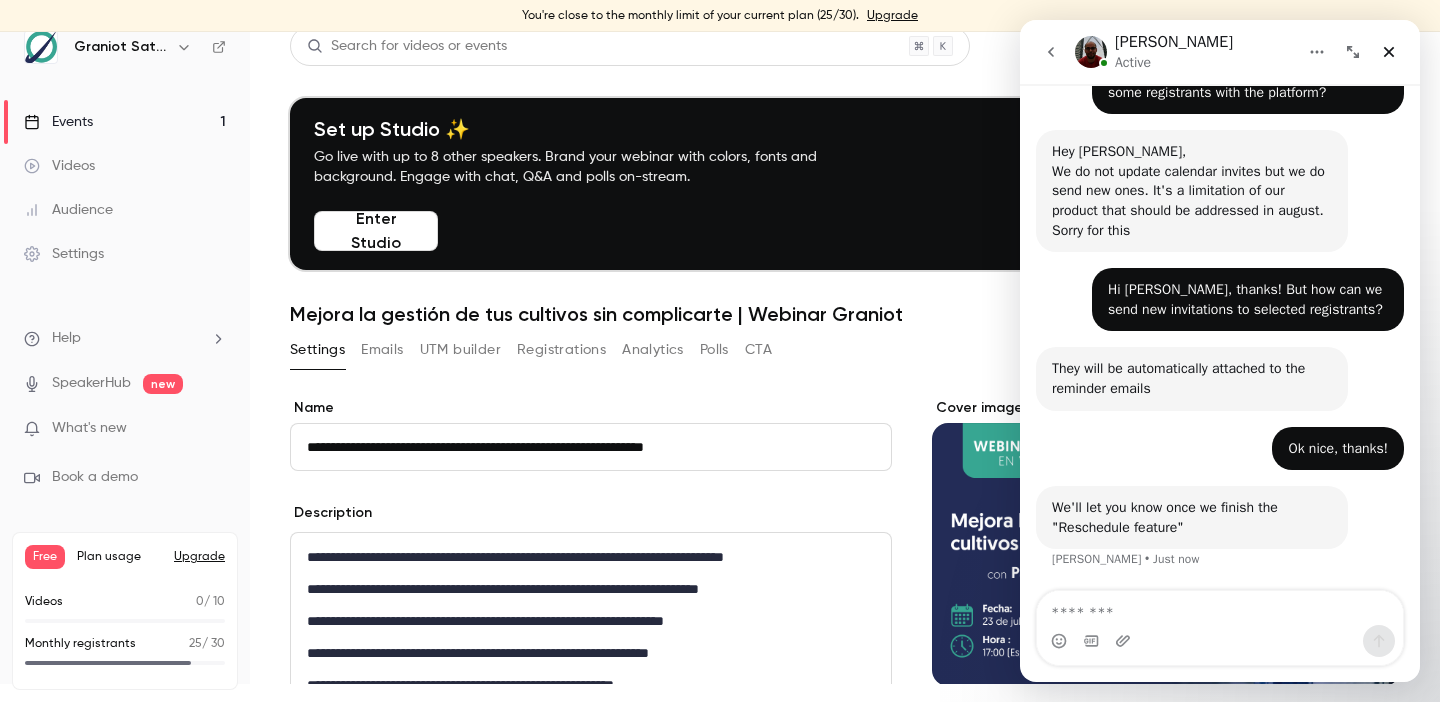 drag, startPoint x: 1304, startPoint y: 479, endPoint x: 1287, endPoint y: 534, distance: 57.567352 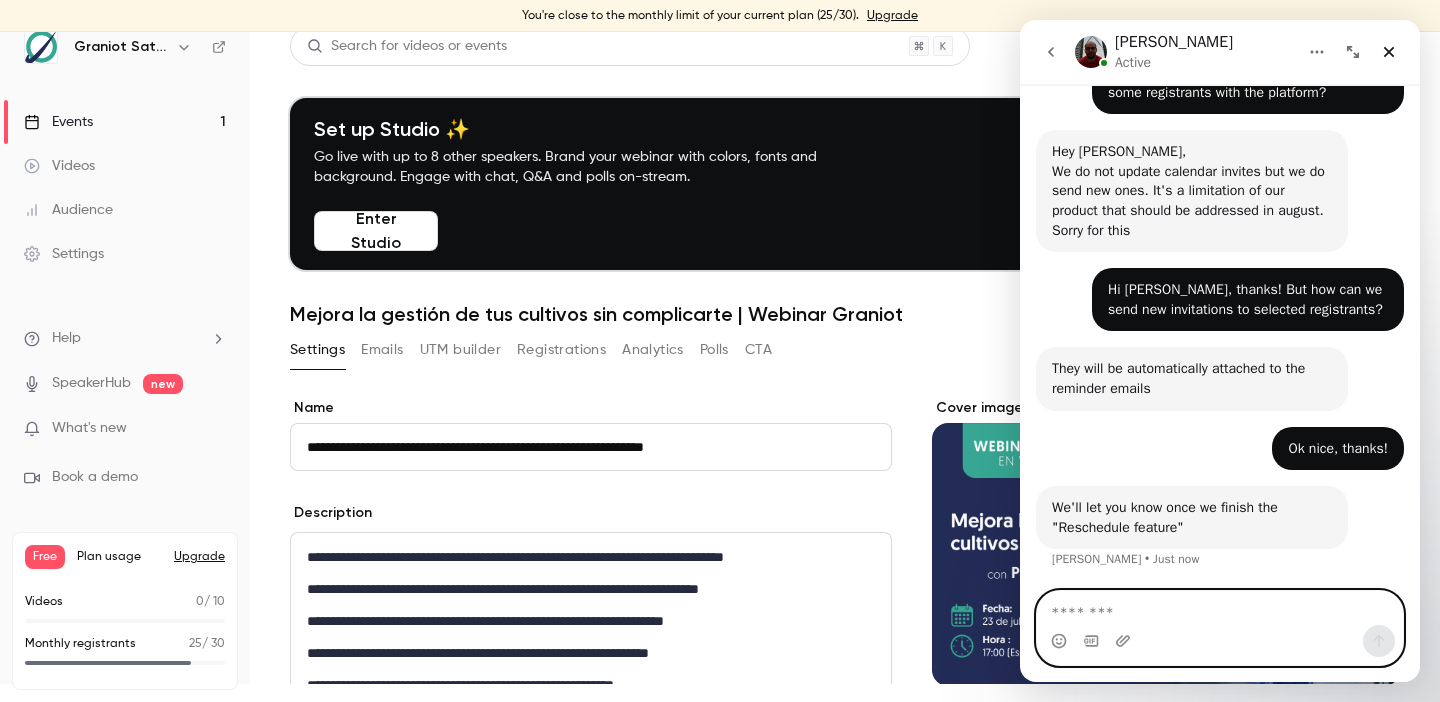 click at bounding box center [1220, 608] 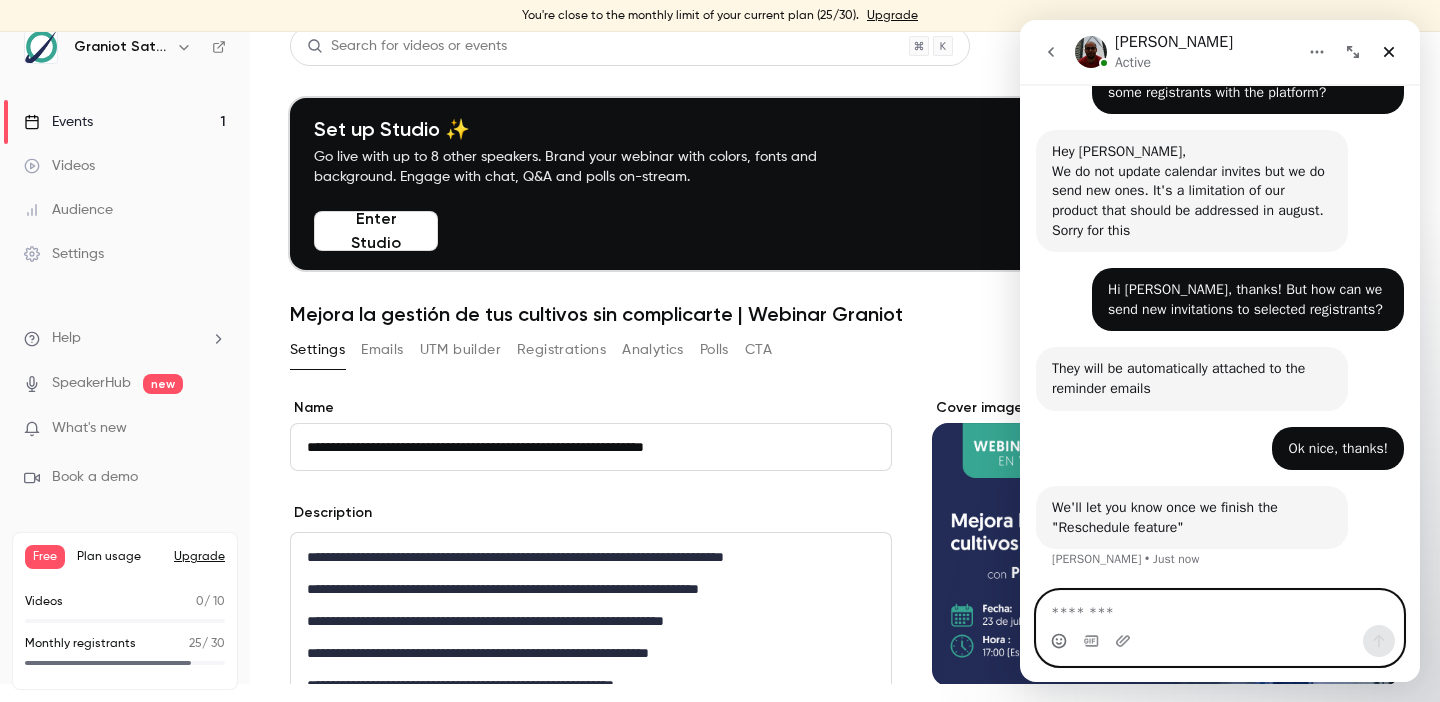 click 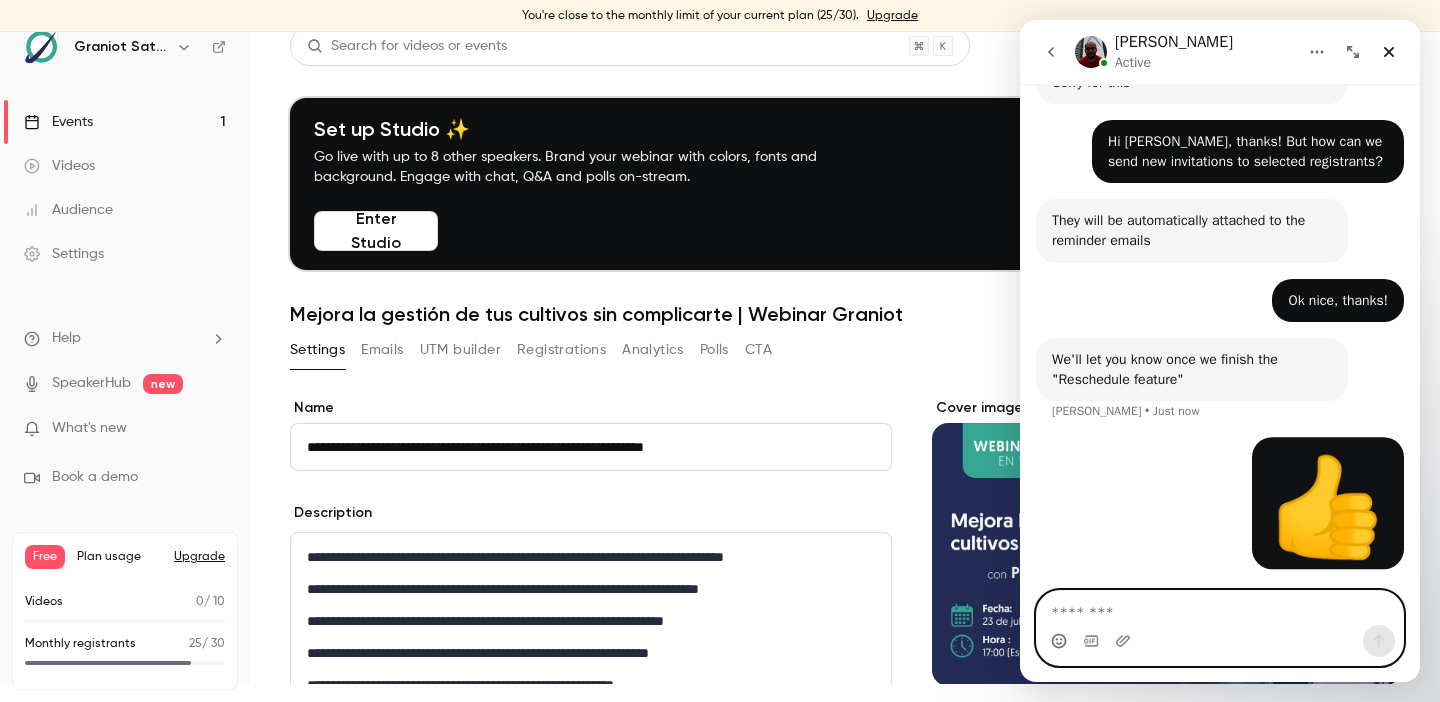 scroll, scrollTop: 1628, scrollLeft: 0, axis: vertical 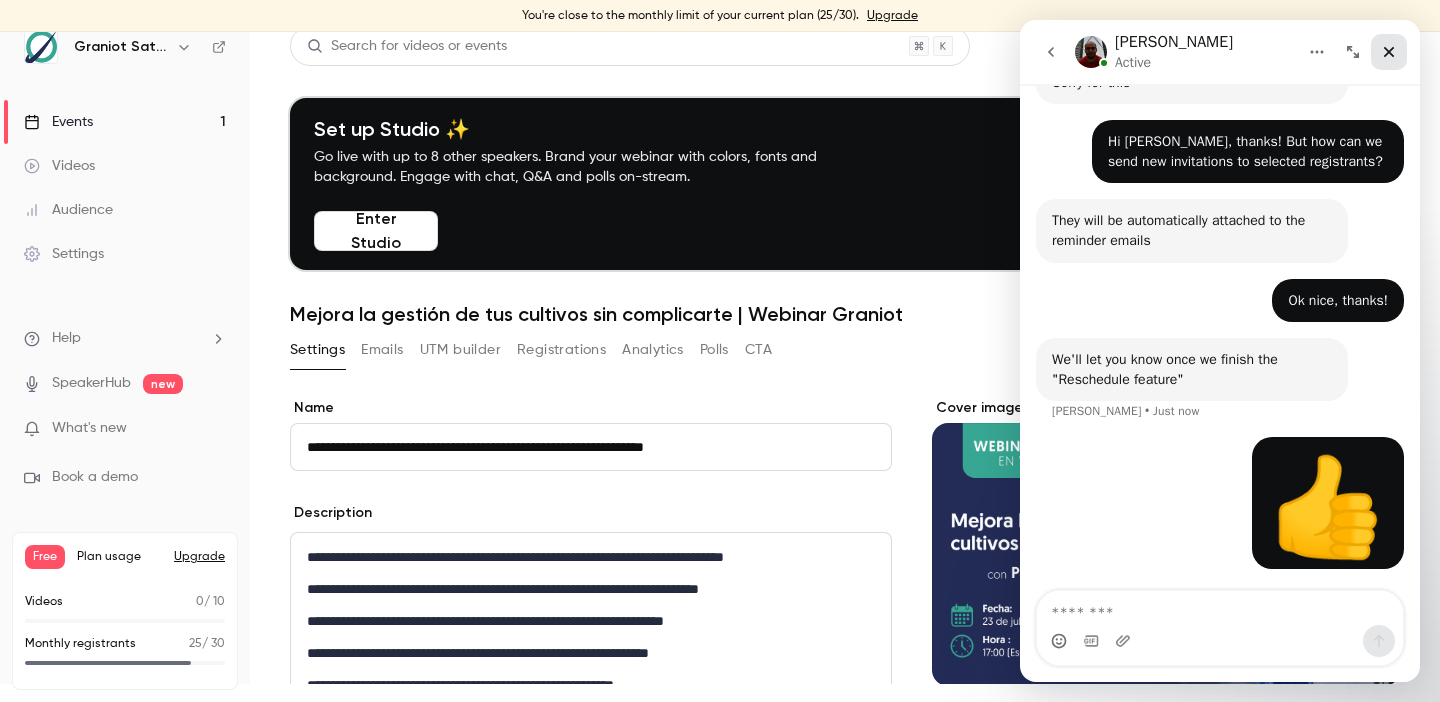 click at bounding box center (1389, 52) 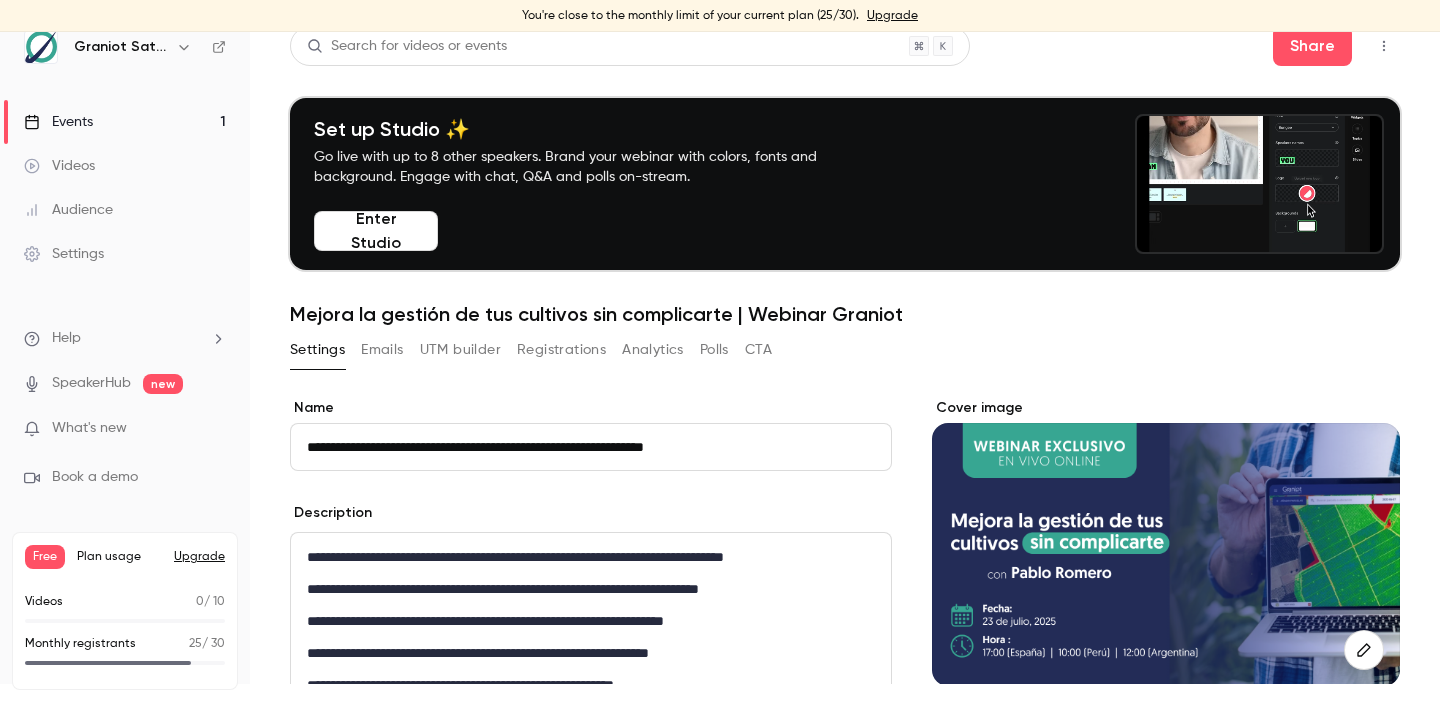 click on "Settings Emails UTM builder Registrations Analytics Polls CTA" at bounding box center (845, 354) 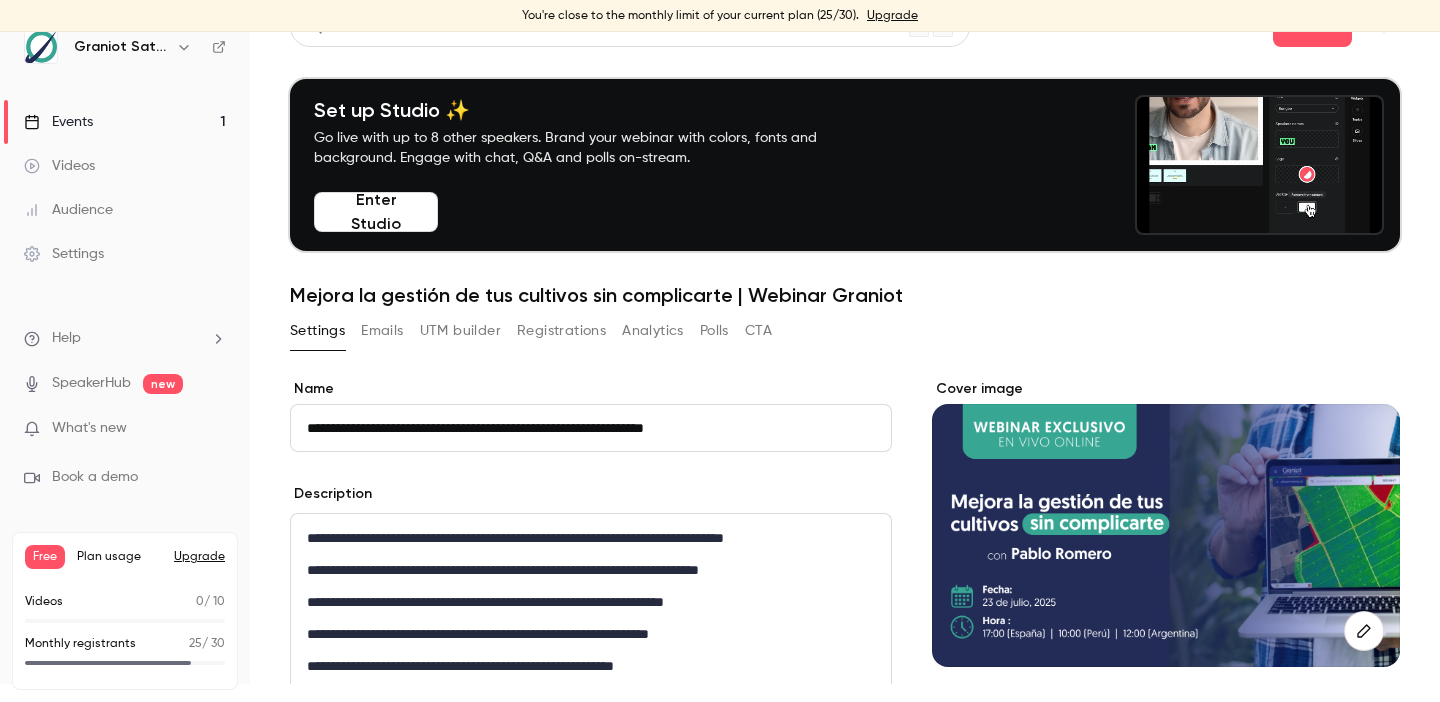 scroll, scrollTop: 47, scrollLeft: 0, axis: vertical 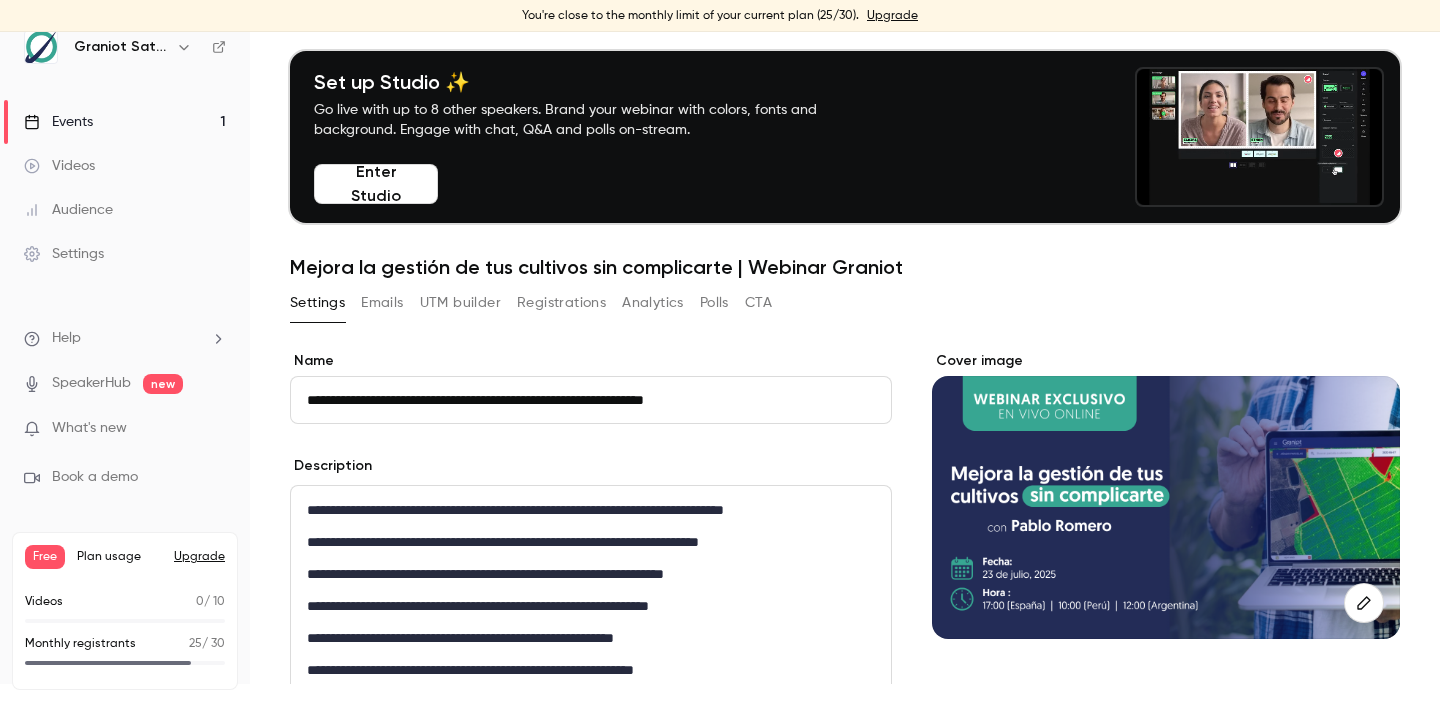 click on "Emails" at bounding box center (382, 303) 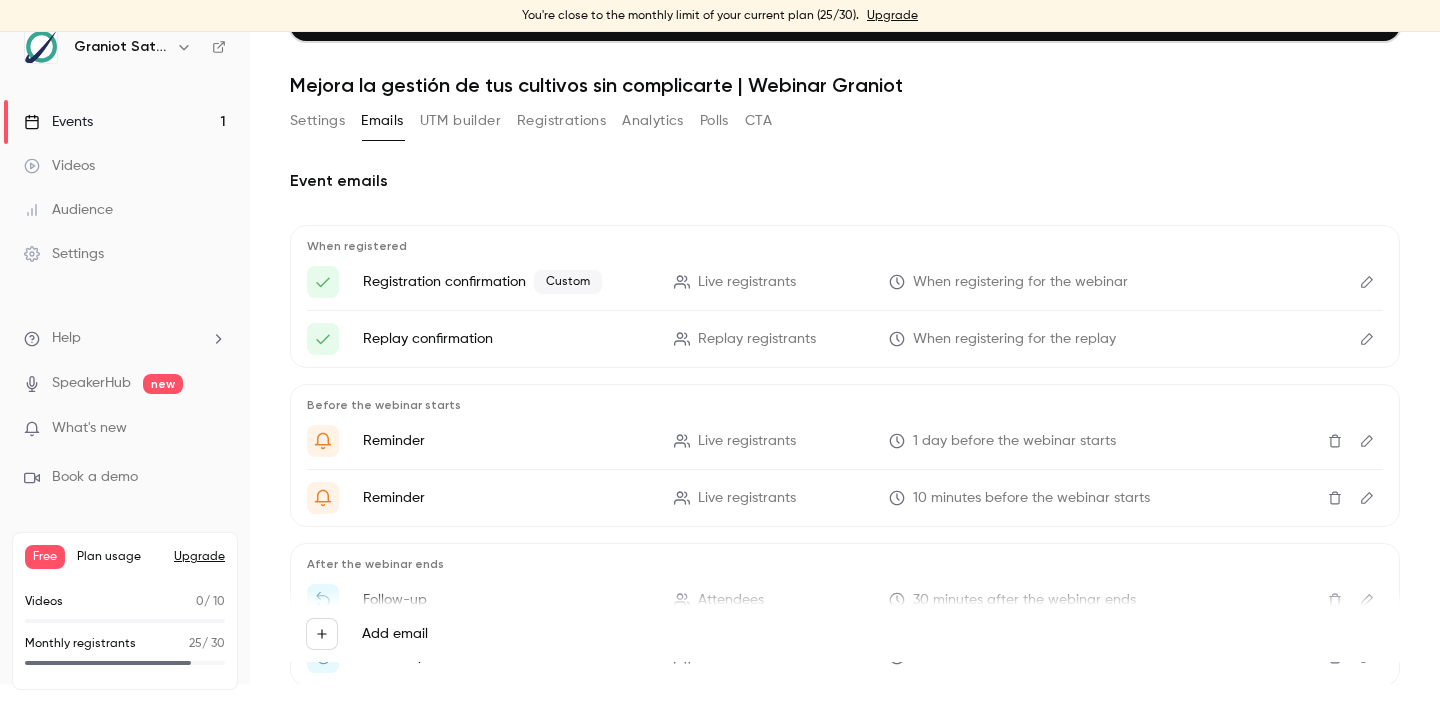 scroll, scrollTop: 243, scrollLeft: 0, axis: vertical 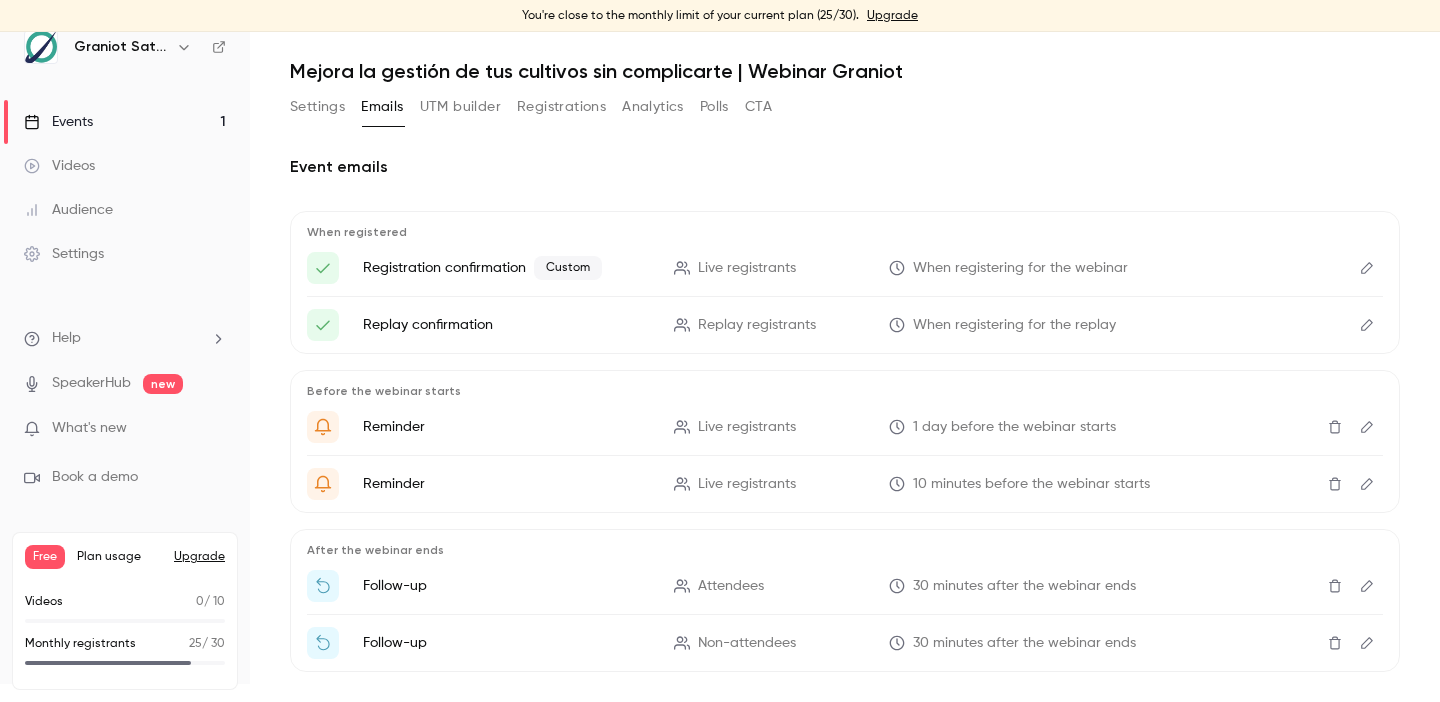 click on "Before the webinar starts Reminder Live registrants 1 day before the webinar starts Reminder Live registrants 10 minutes before the webinar starts" at bounding box center (845, 441) 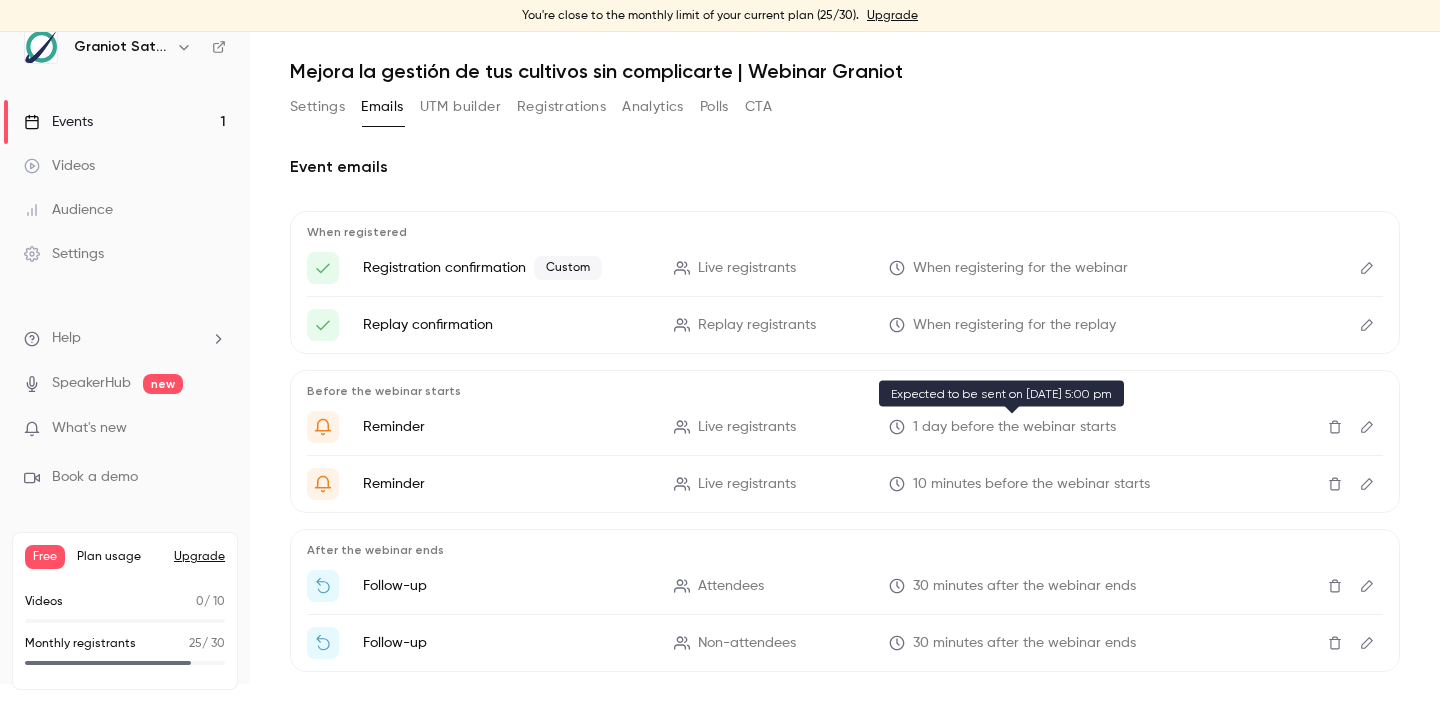 click on "1 day before the webinar starts" at bounding box center [1014, 427] 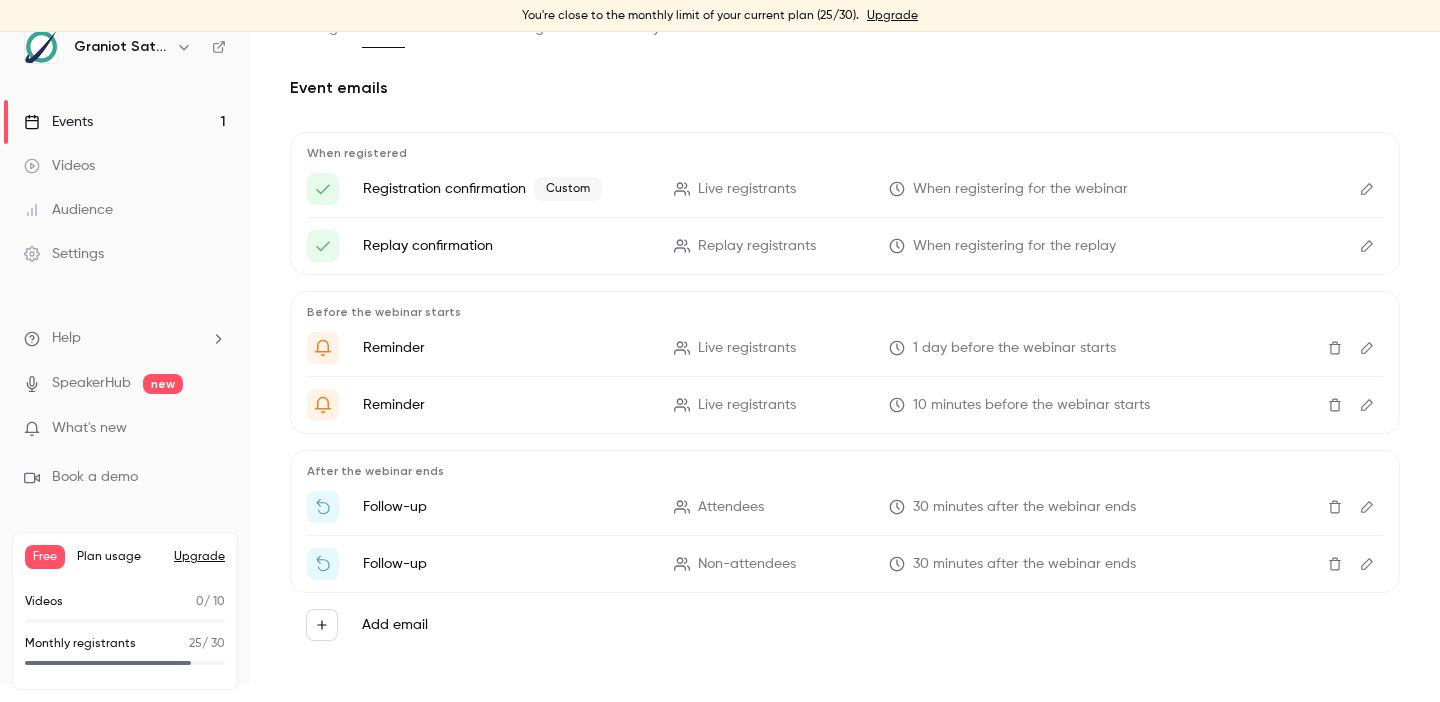 scroll, scrollTop: 324, scrollLeft: 0, axis: vertical 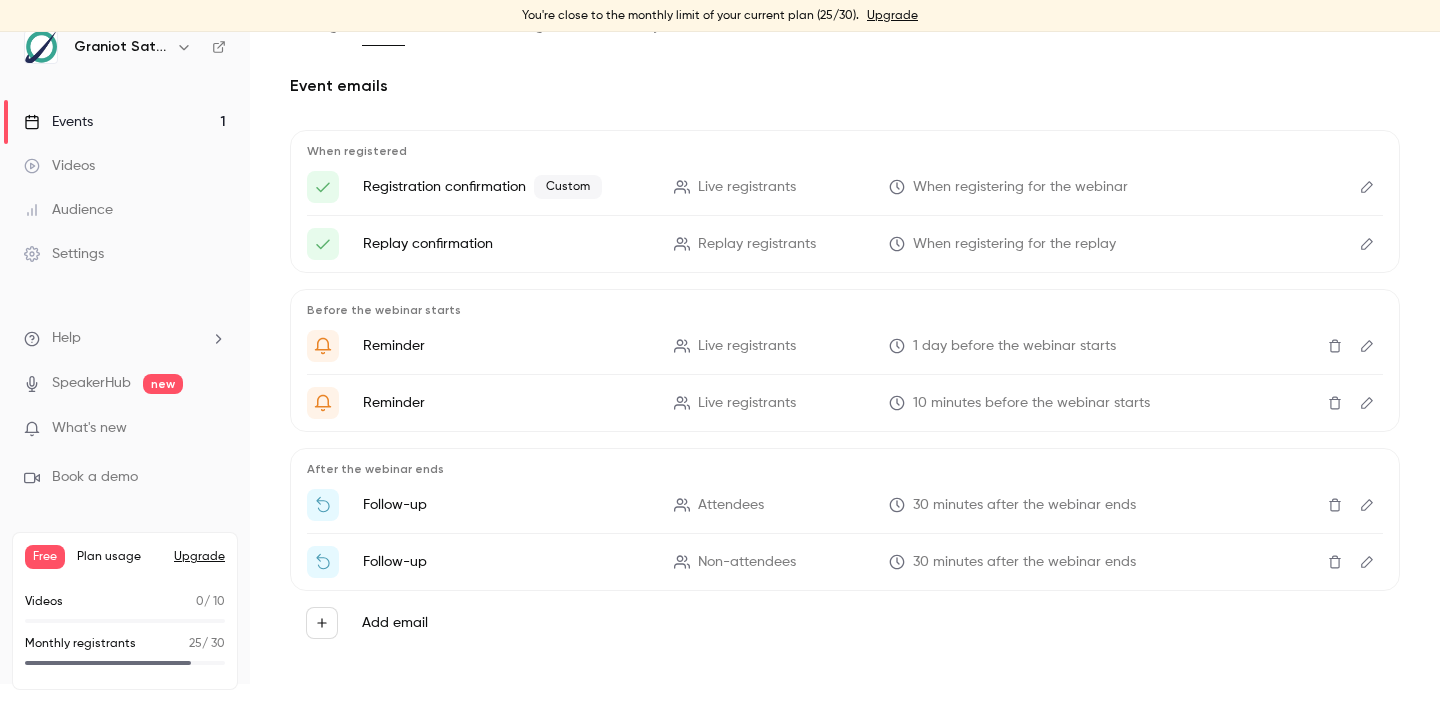 click on "Help SpeakerHub new What's new Book a demo" at bounding box center (125, 408) 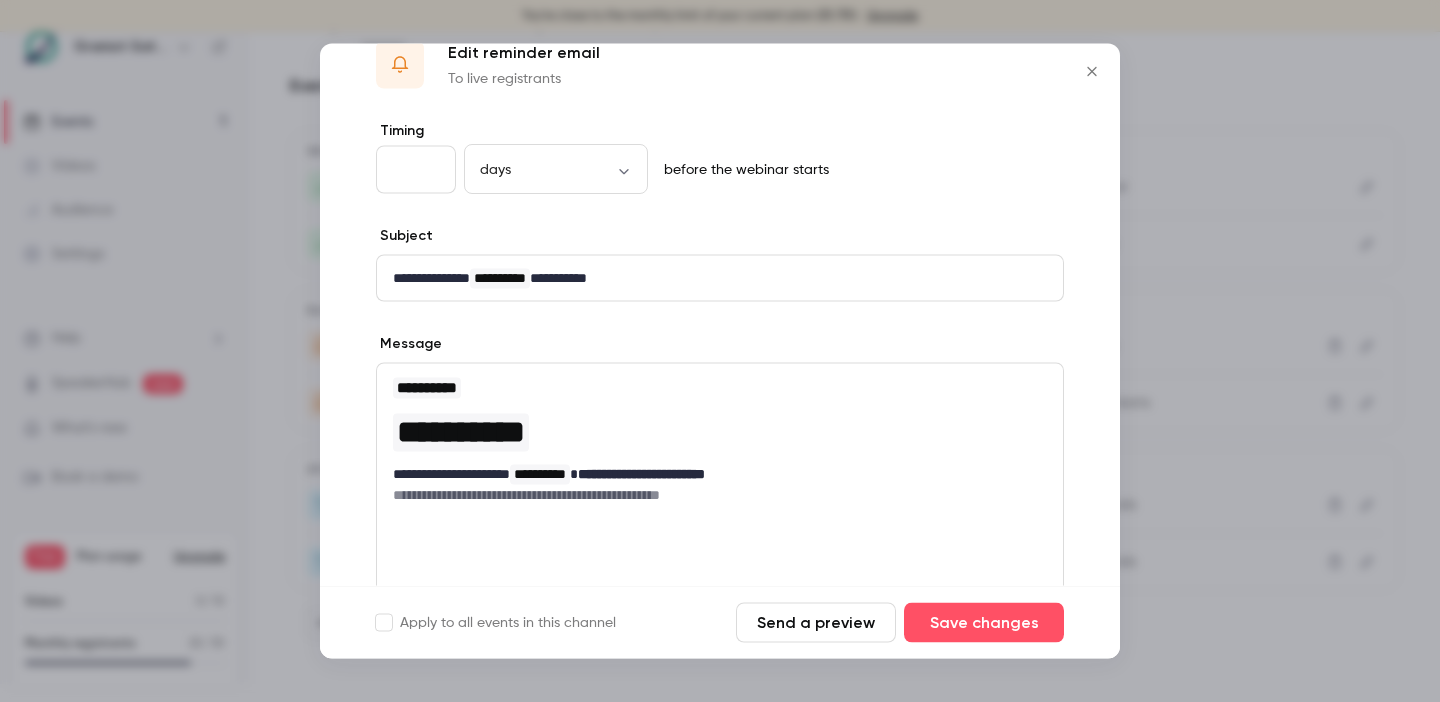 scroll, scrollTop: 0, scrollLeft: 0, axis: both 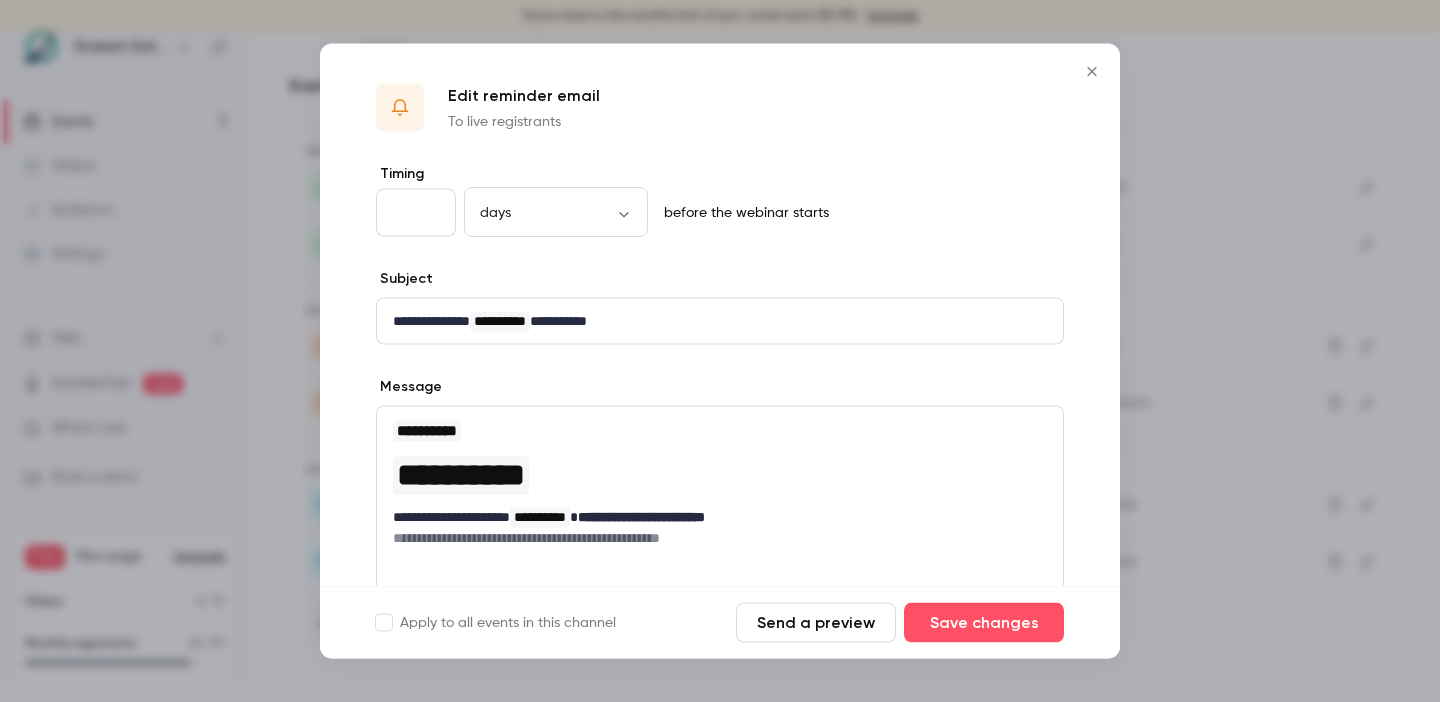 click at bounding box center [1092, 72] 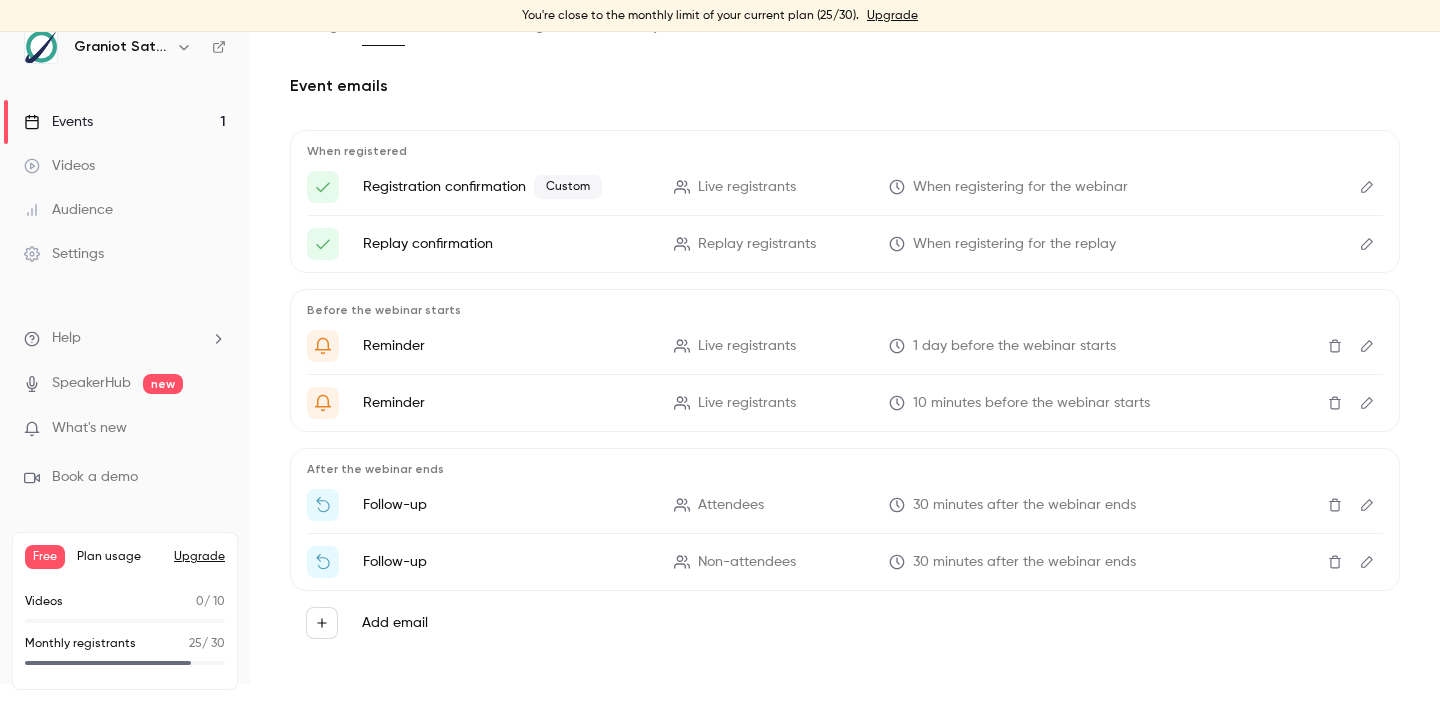 click on "Before the webinar starts Reminder Live registrants 1 day before the webinar starts Reminder Live registrants 10 minutes before the webinar starts" at bounding box center [845, 360] 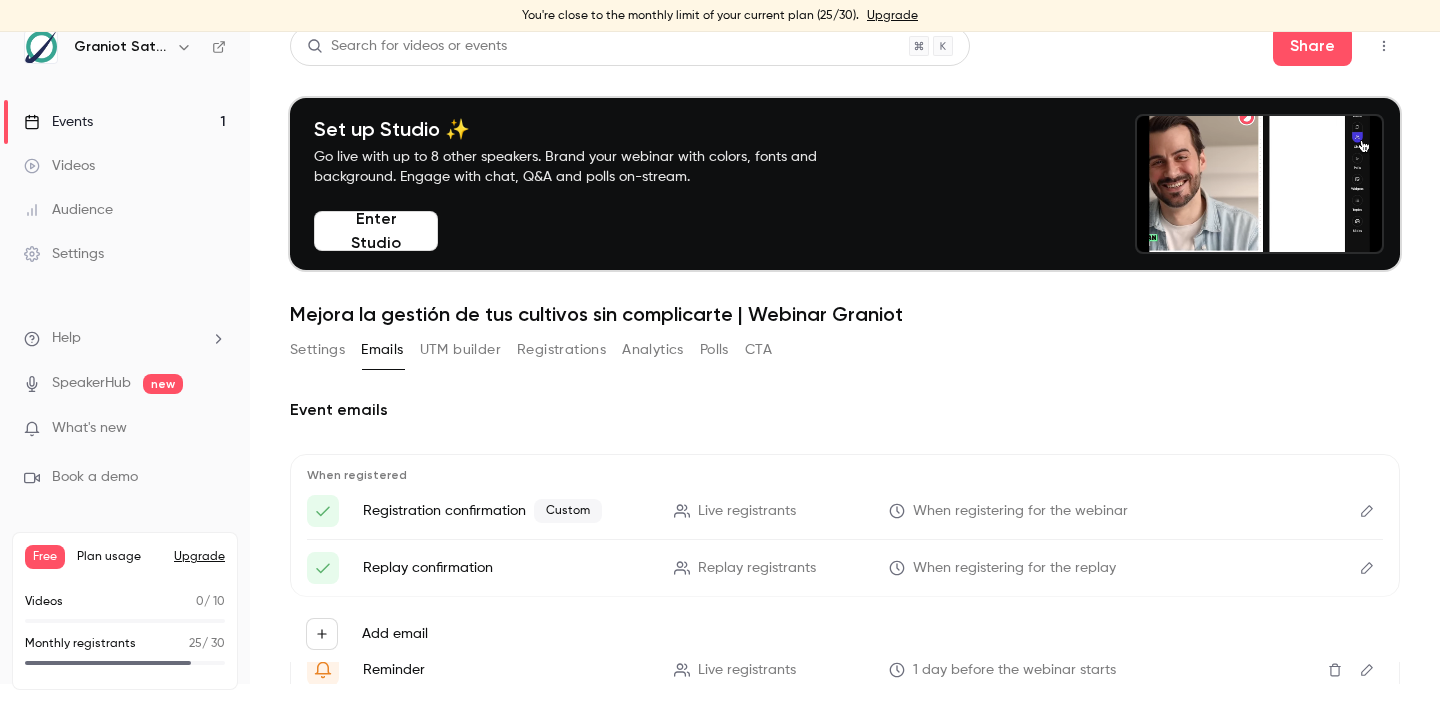 click on "Upgrade" at bounding box center [892, 16] 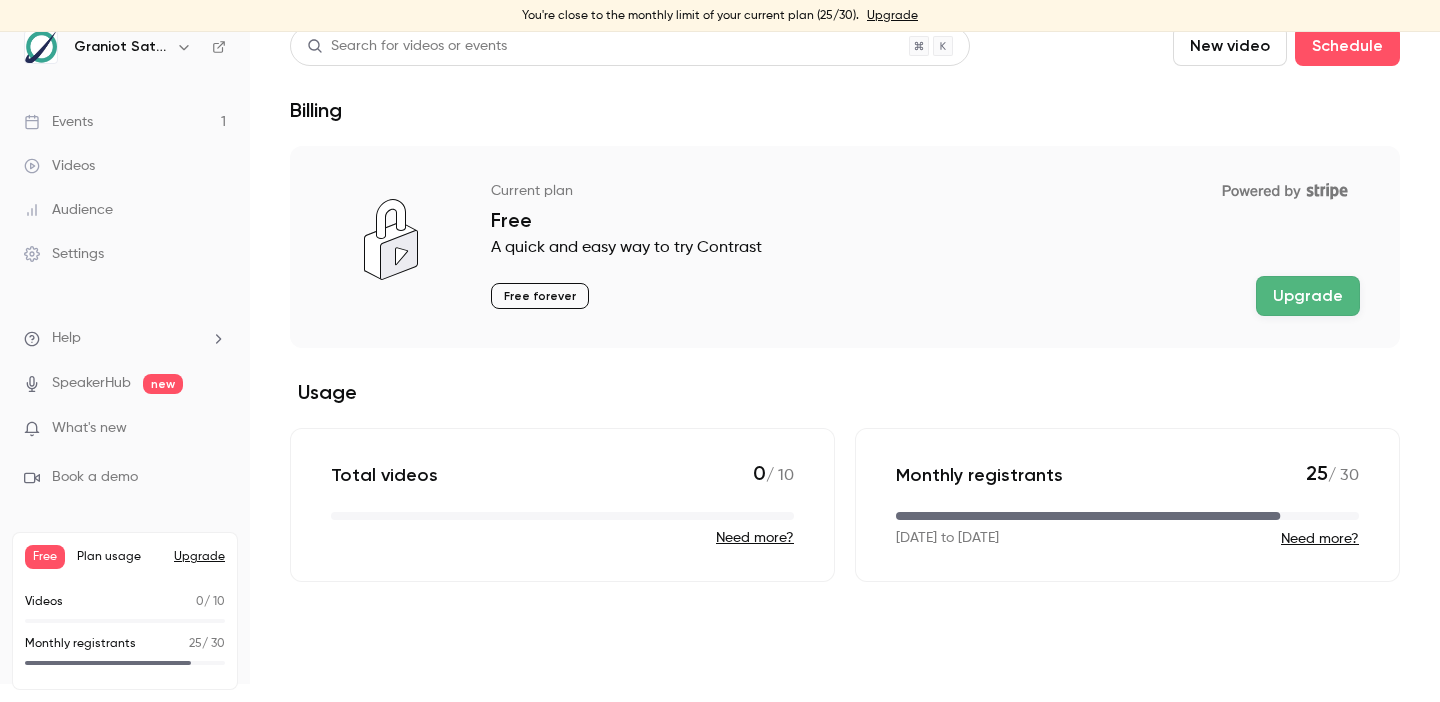 click on "Upgrade" at bounding box center (892, 16) 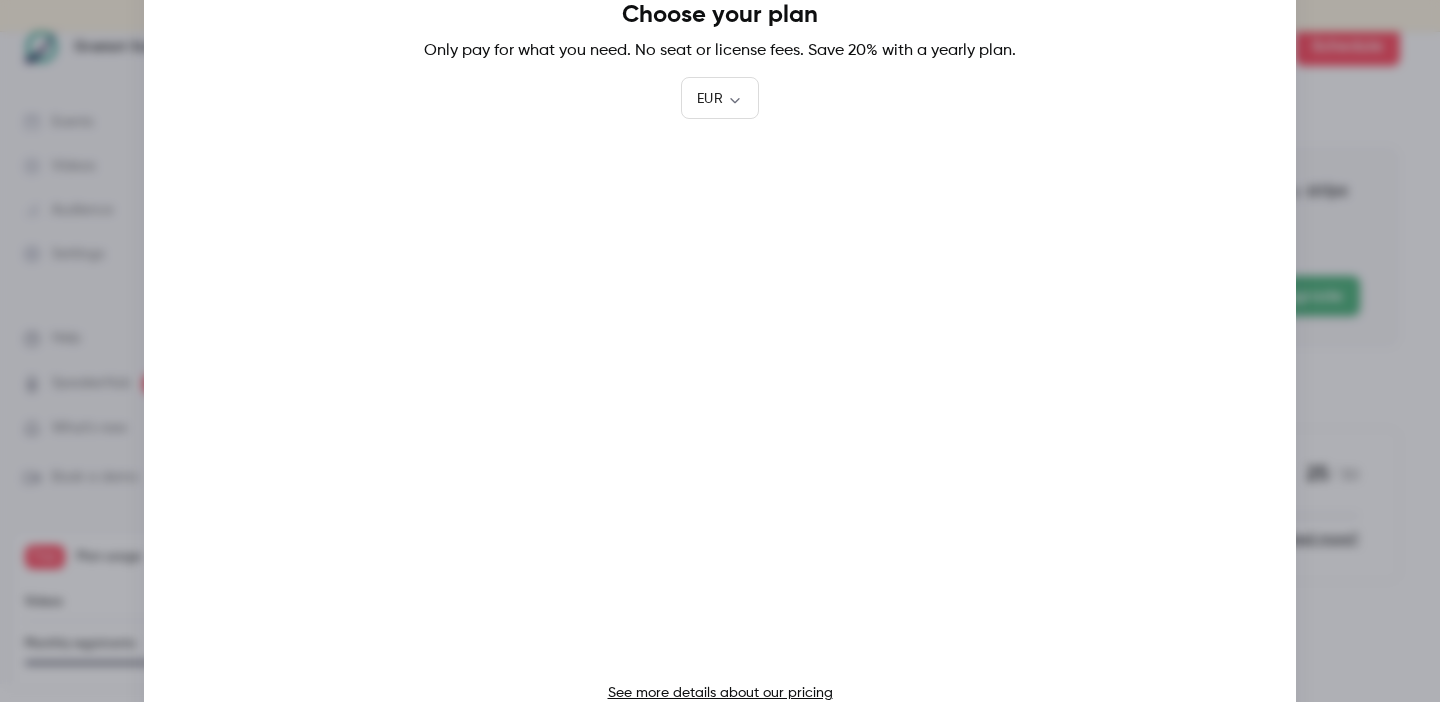 click on "See more details about our pricing" at bounding box center [720, 693] 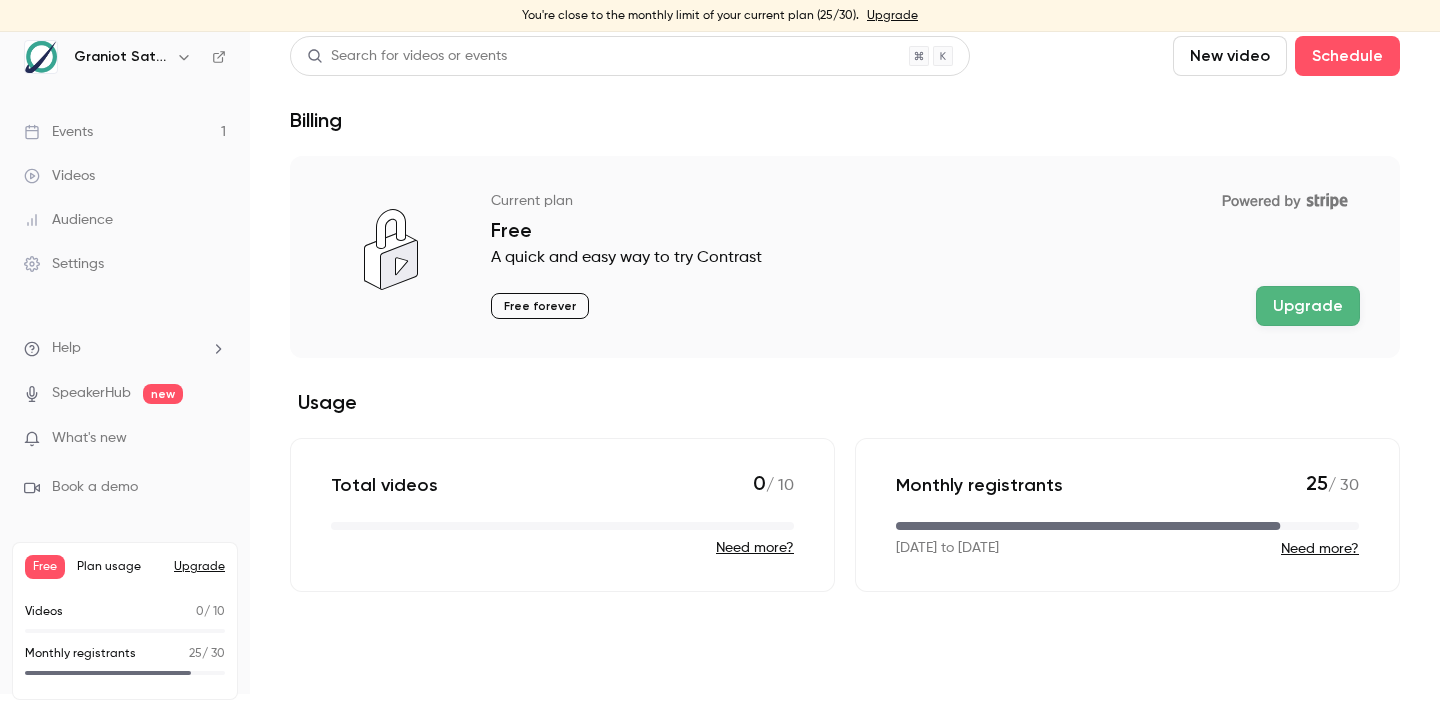 scroll, scrollTop: 0, scrollLeft: 0, axis: both 